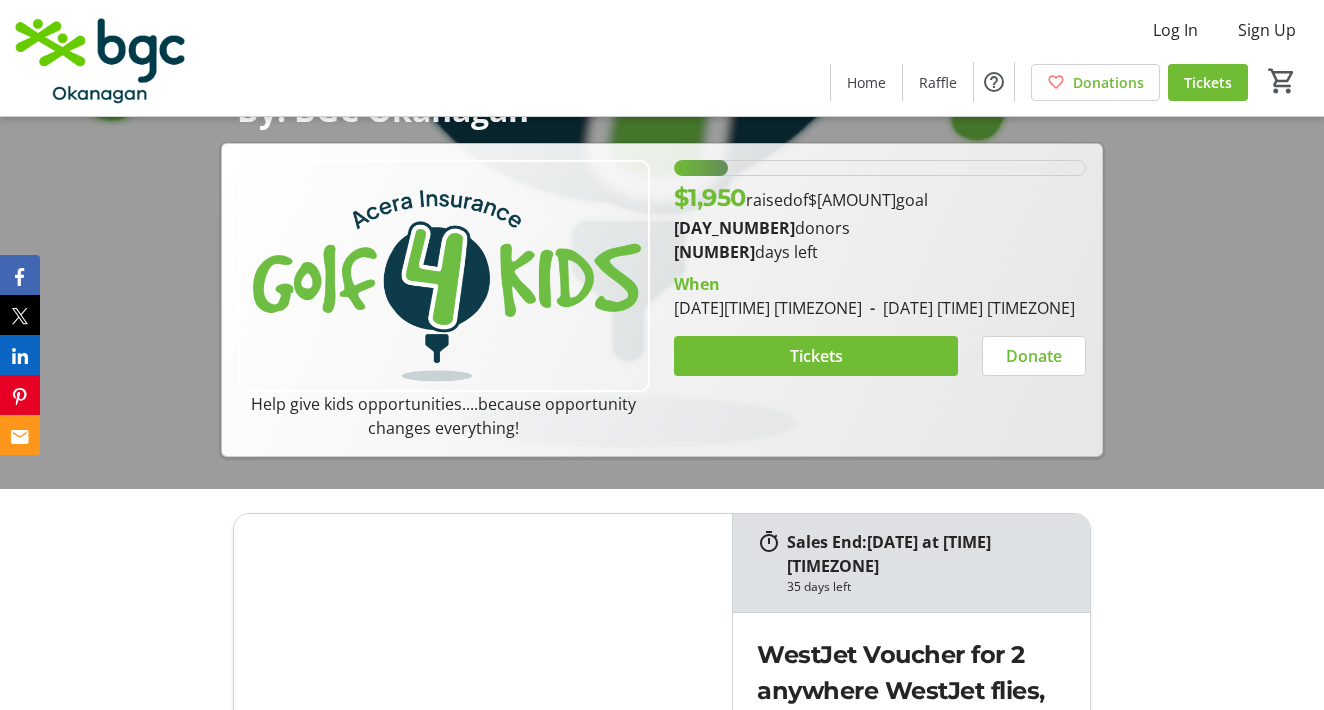 scroll, scrollTop: 602, scrollLeft: 0, axis: vertical 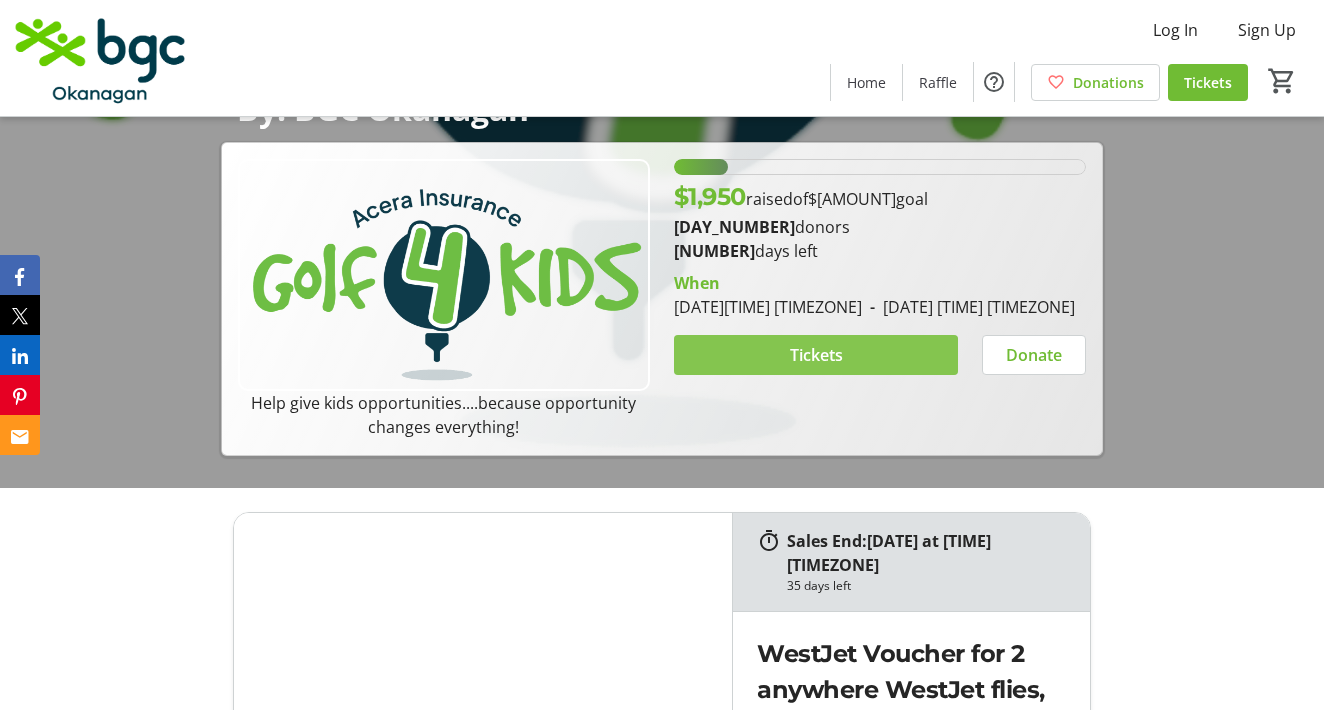 click on "Tickets" at bounding box center (816, 355) 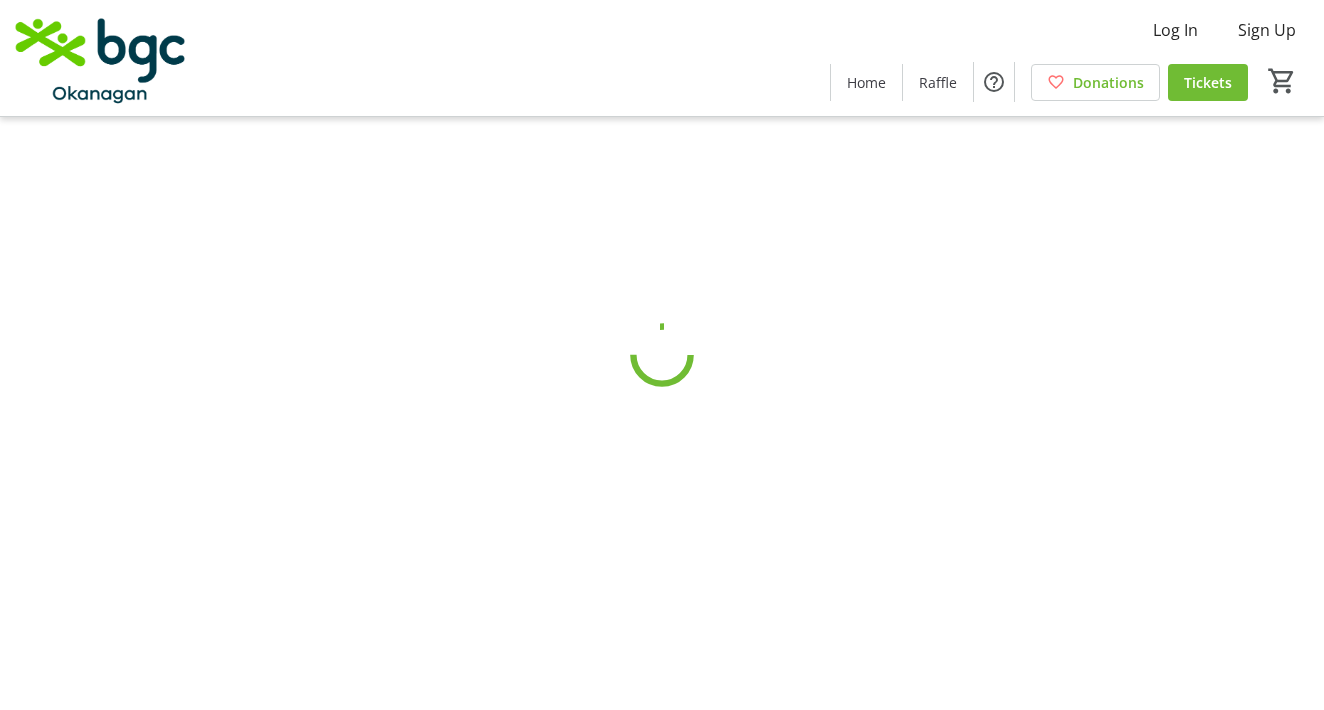 scroll, scrollTop: 0, scrollLeft: 0, axis: both 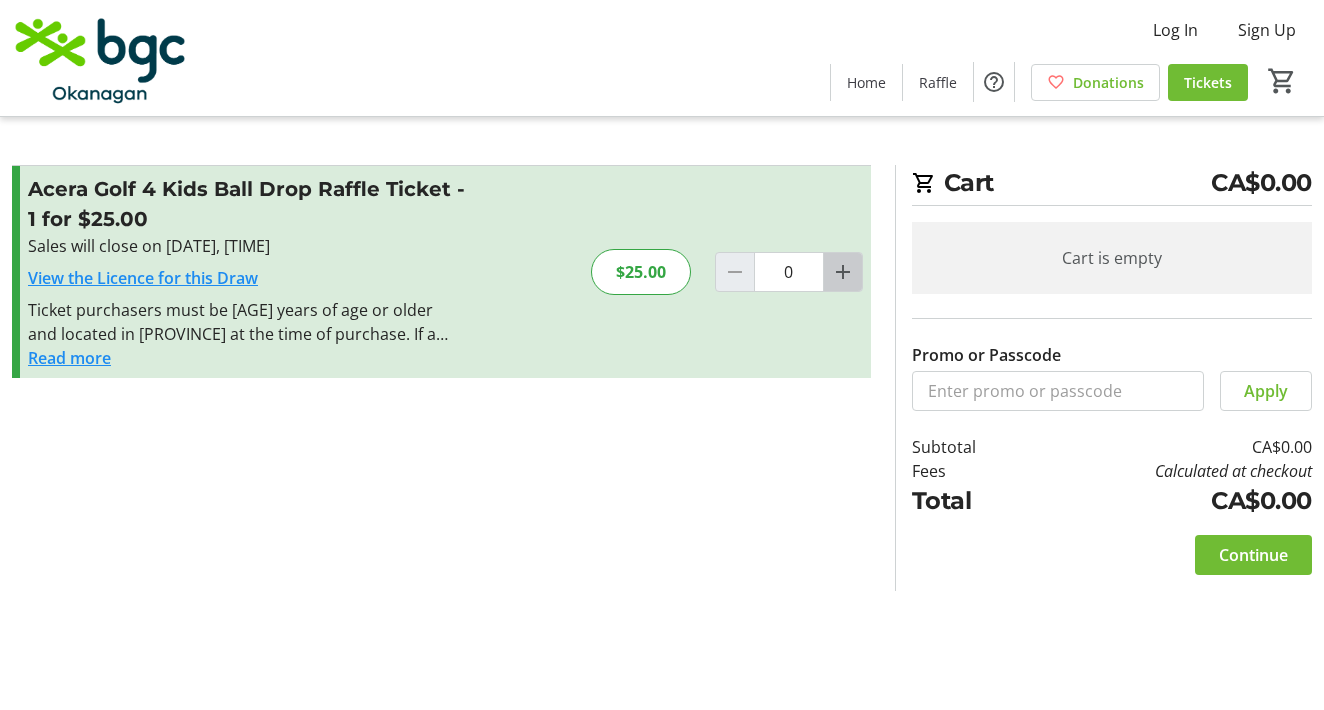 click at bounding box center [843, 272] 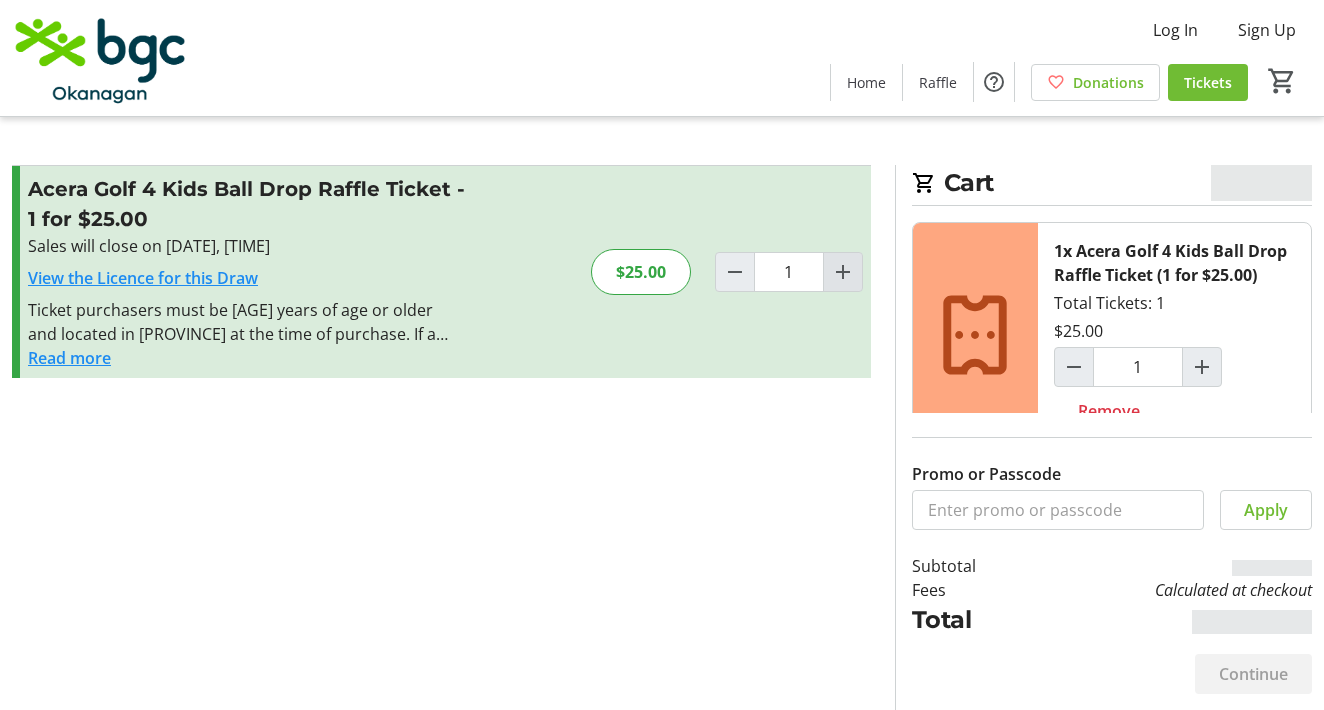 click at bounding box center [843, 272] 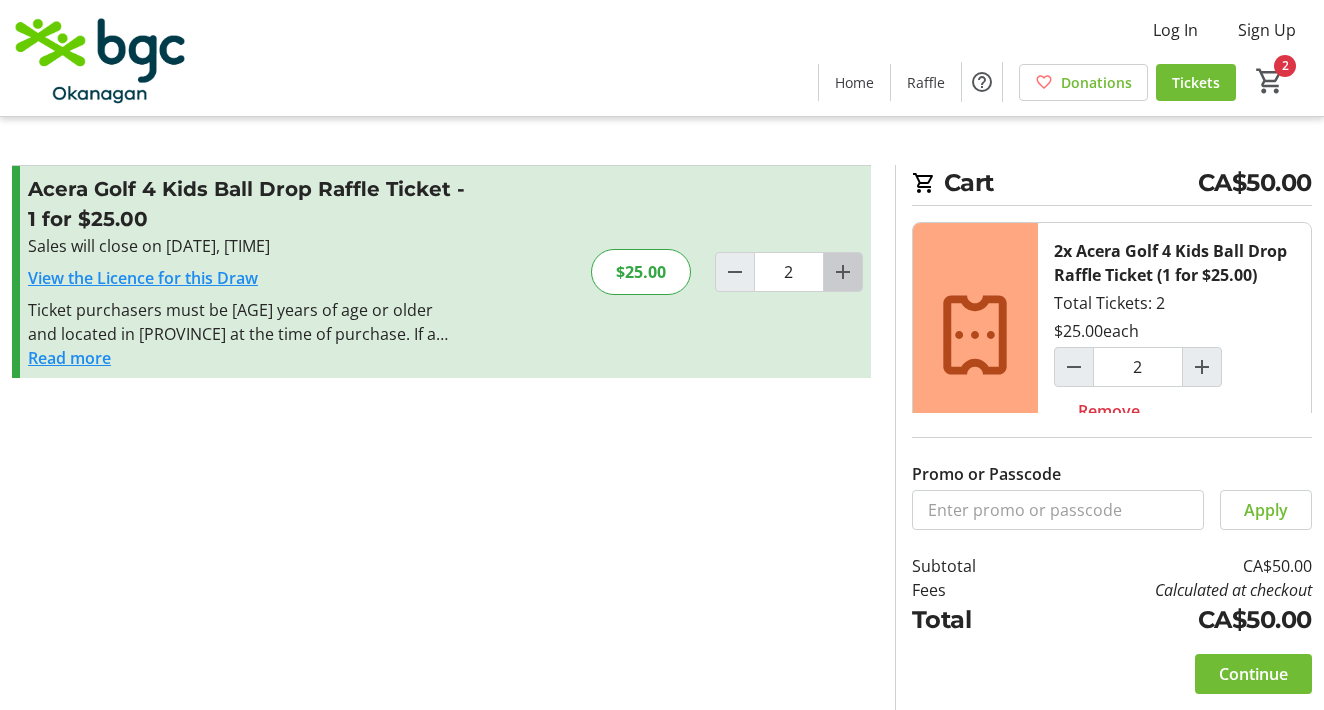 click at bounding box center (843, 272) 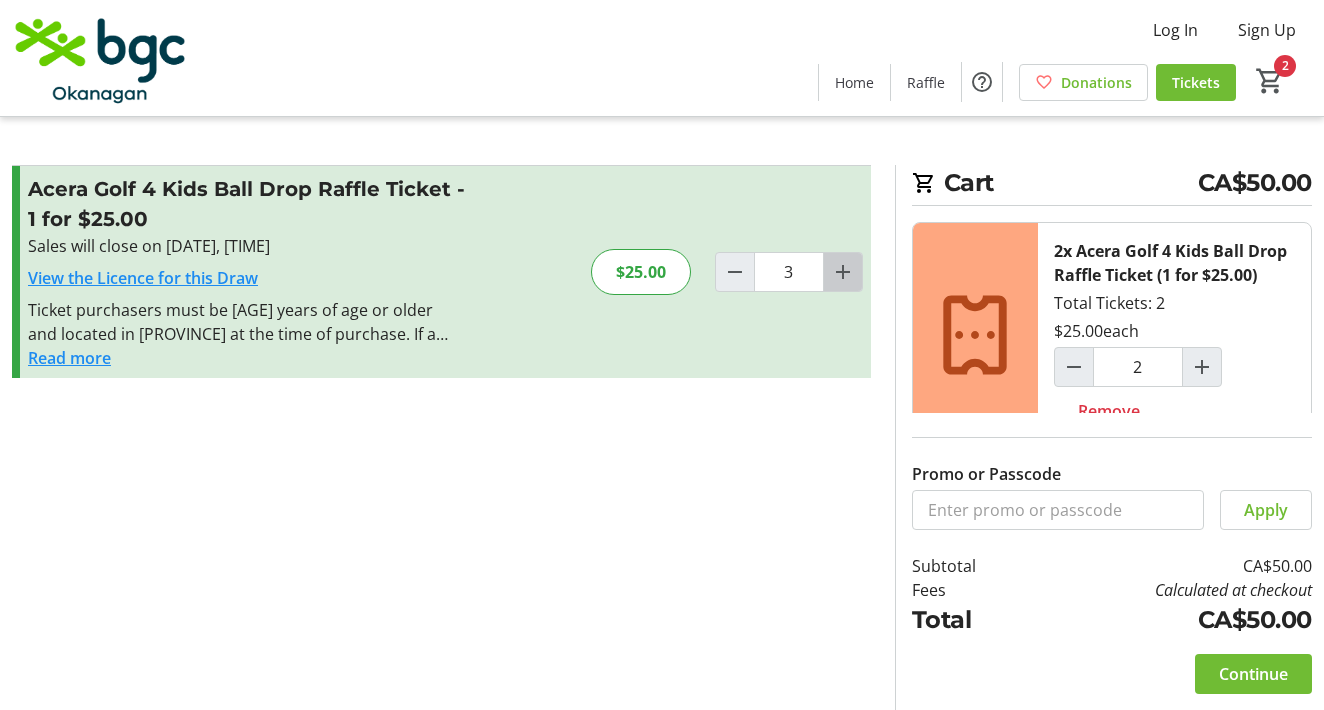 click at bounding box center (843, 272) 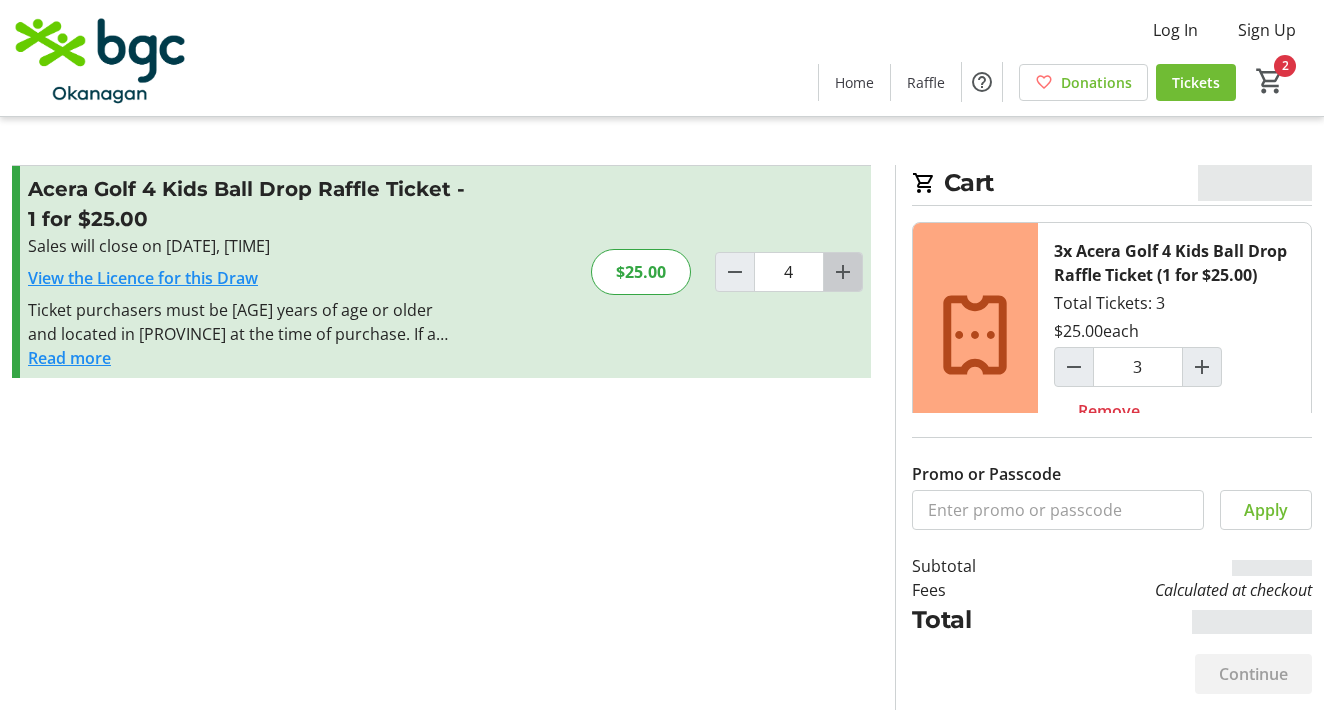 click at bounding box center (843, 272) 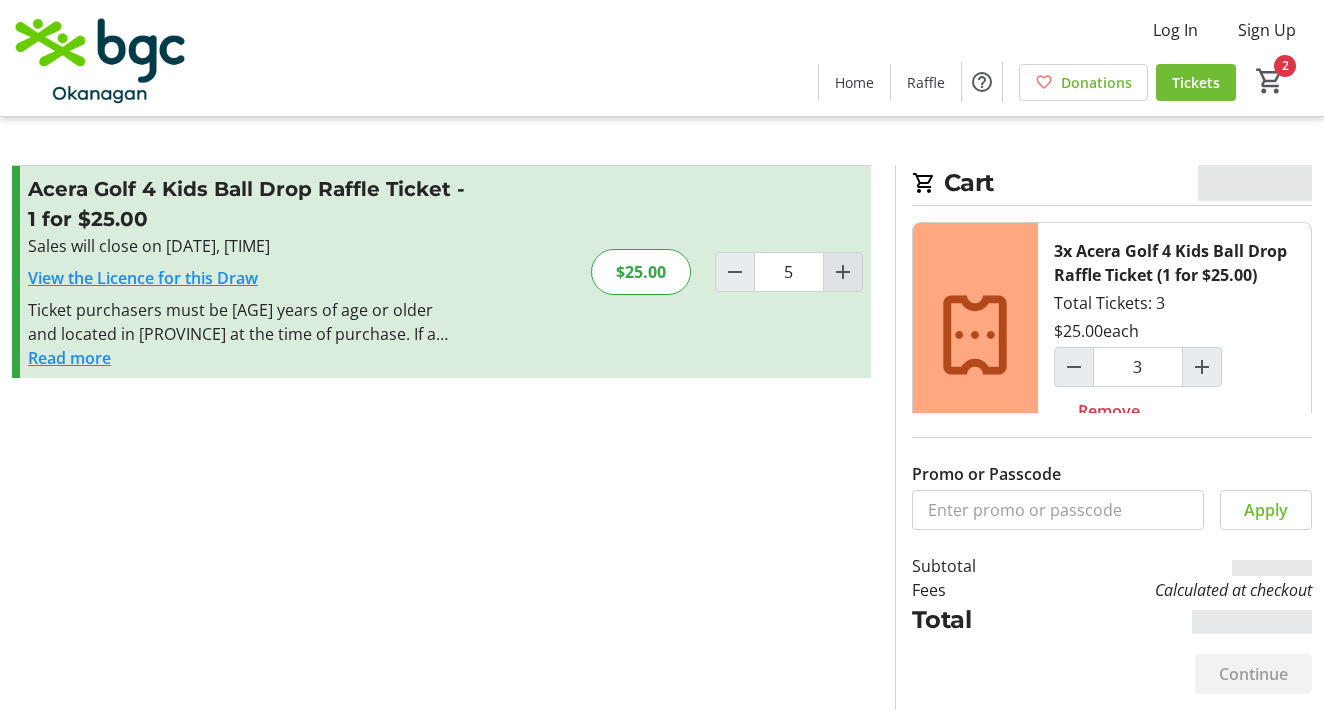 click at bounding box center (843, 272) 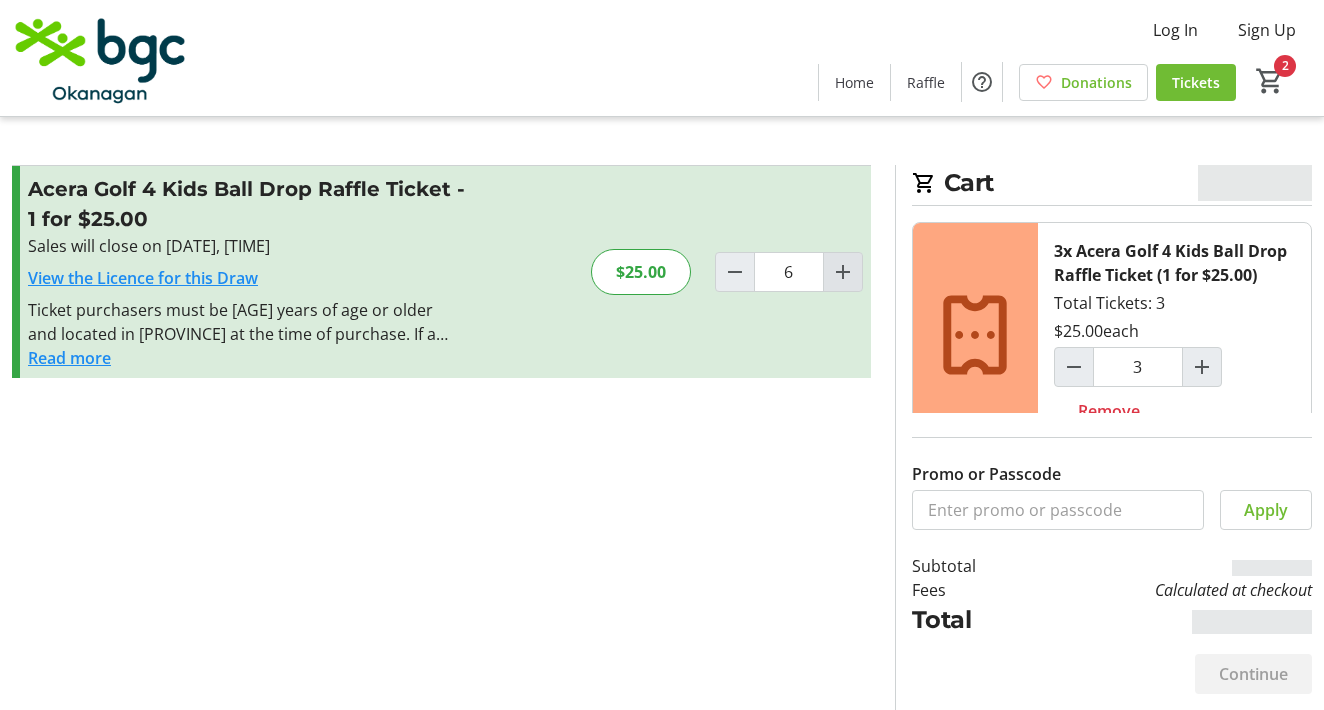 click at bounding box center [843, 272] 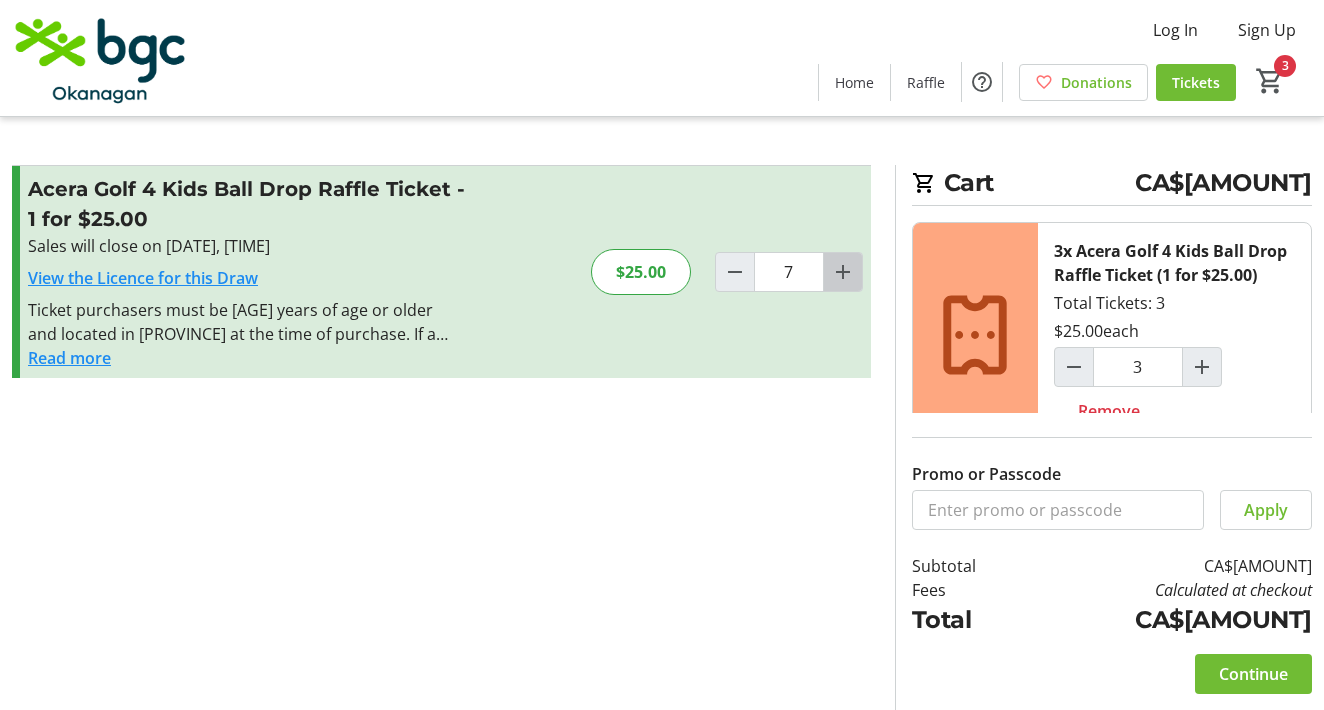 click at bounding box center [843, 272] 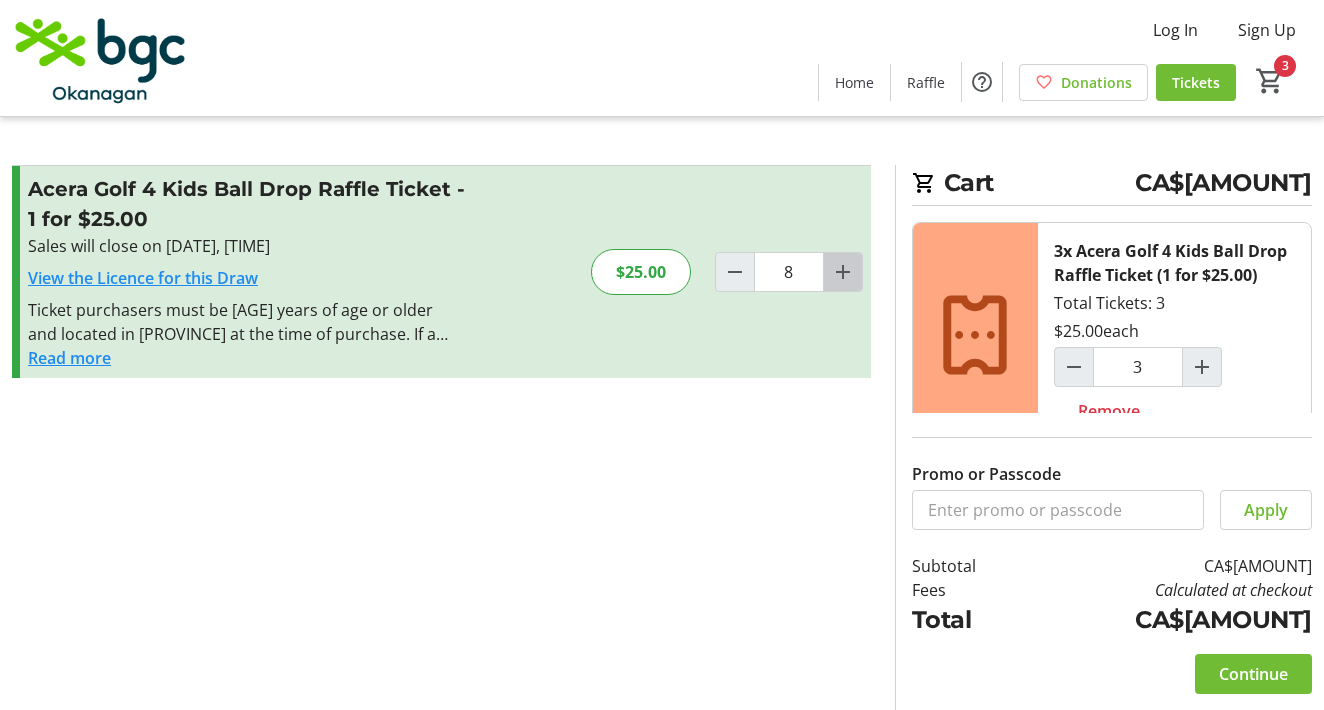 click at bounding box center [843, 272] 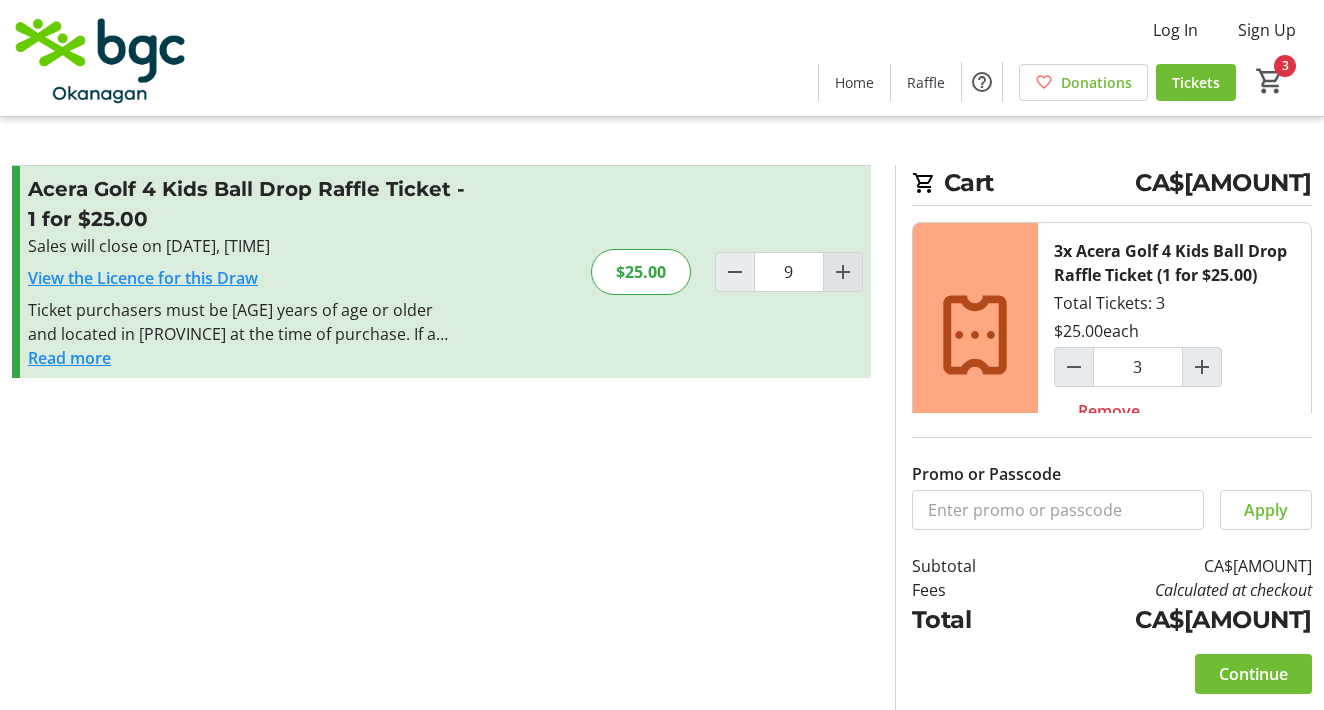 click at bounding box center [843, 272] 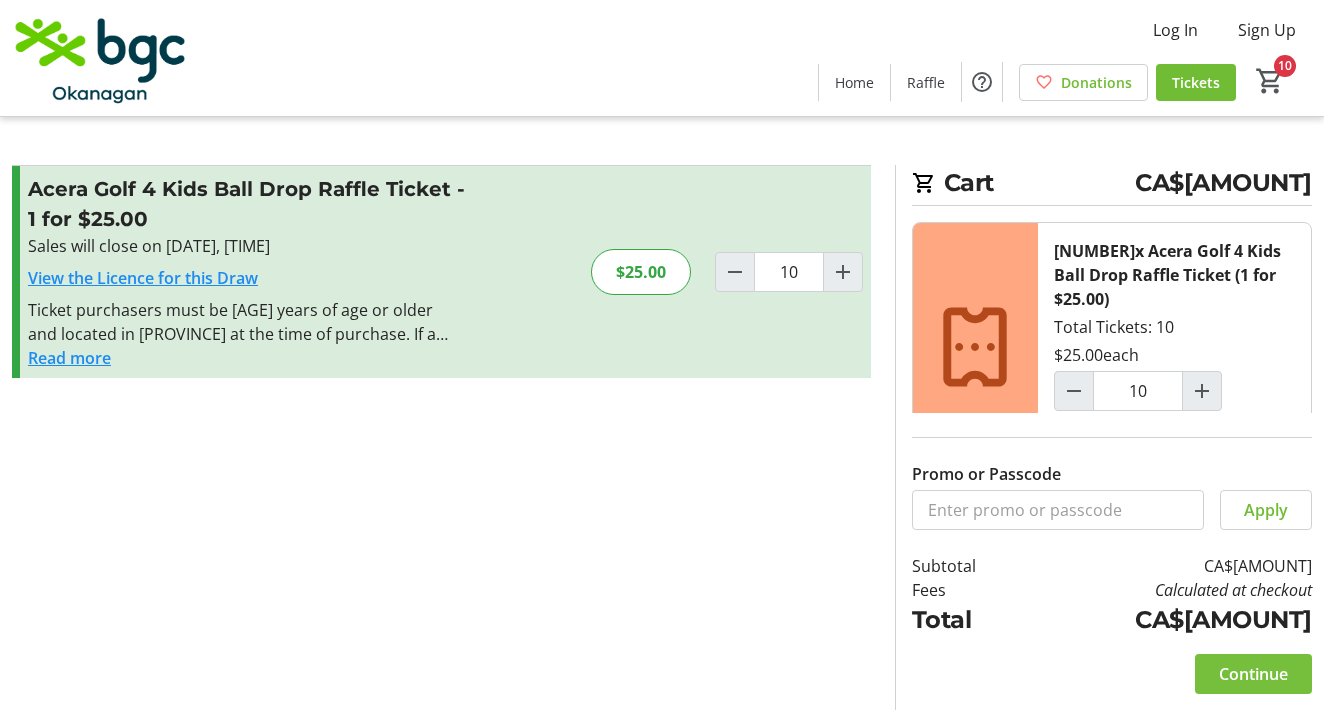 click on "Continue" at bounding box center (1253, 674) 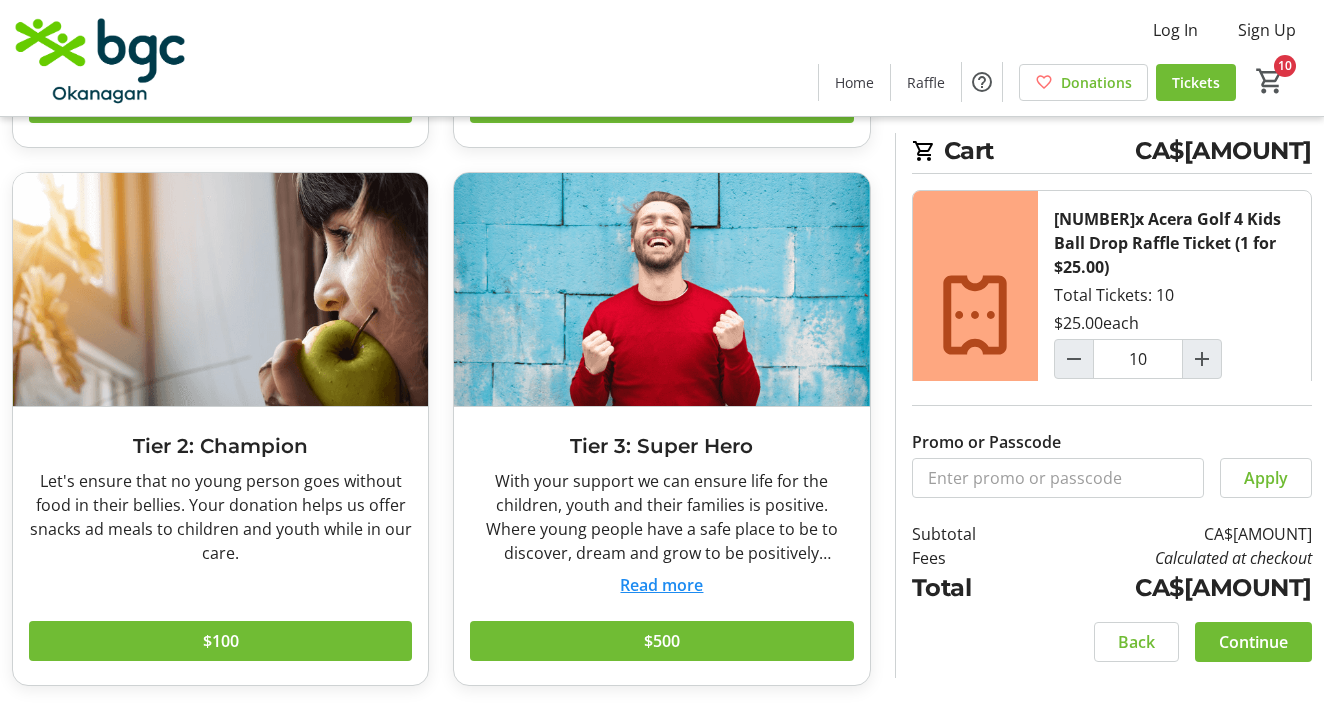 scroll, scrollTop: 560, scrollLeft: 0, axis: vertical 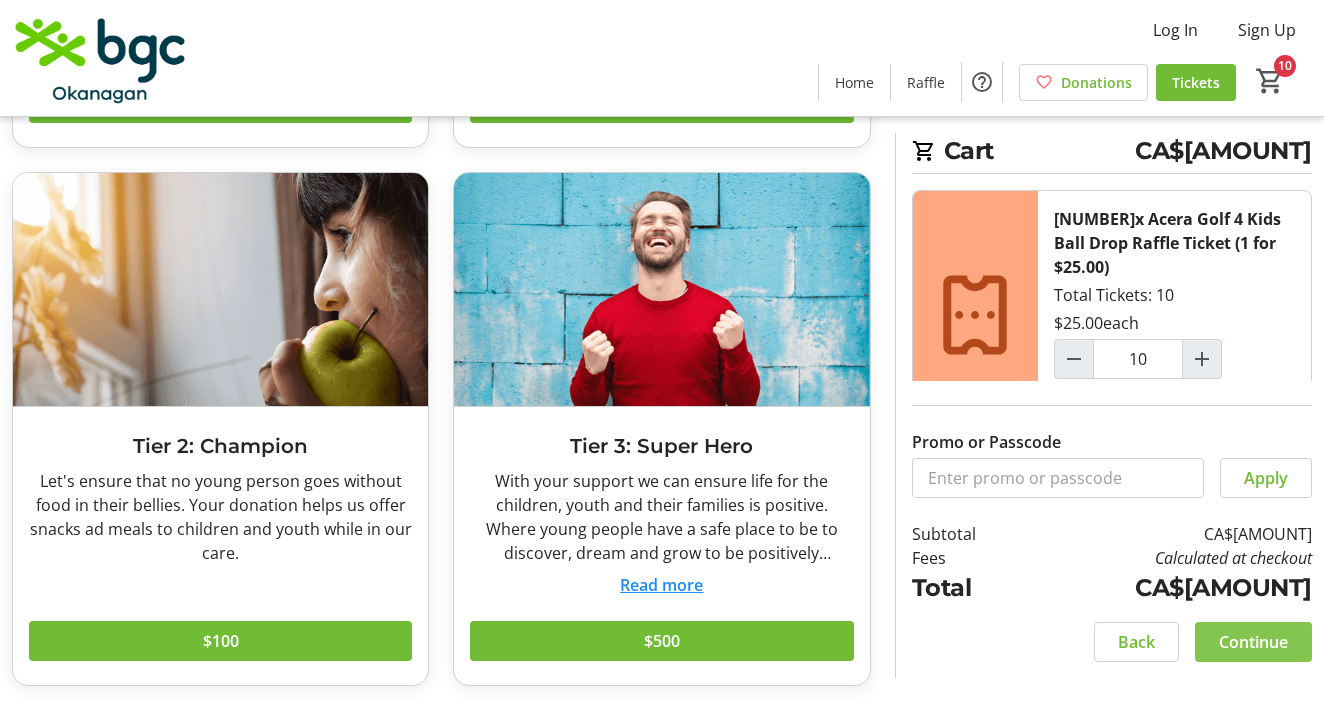 click on "Continue" at bounding box center (1253, 642) 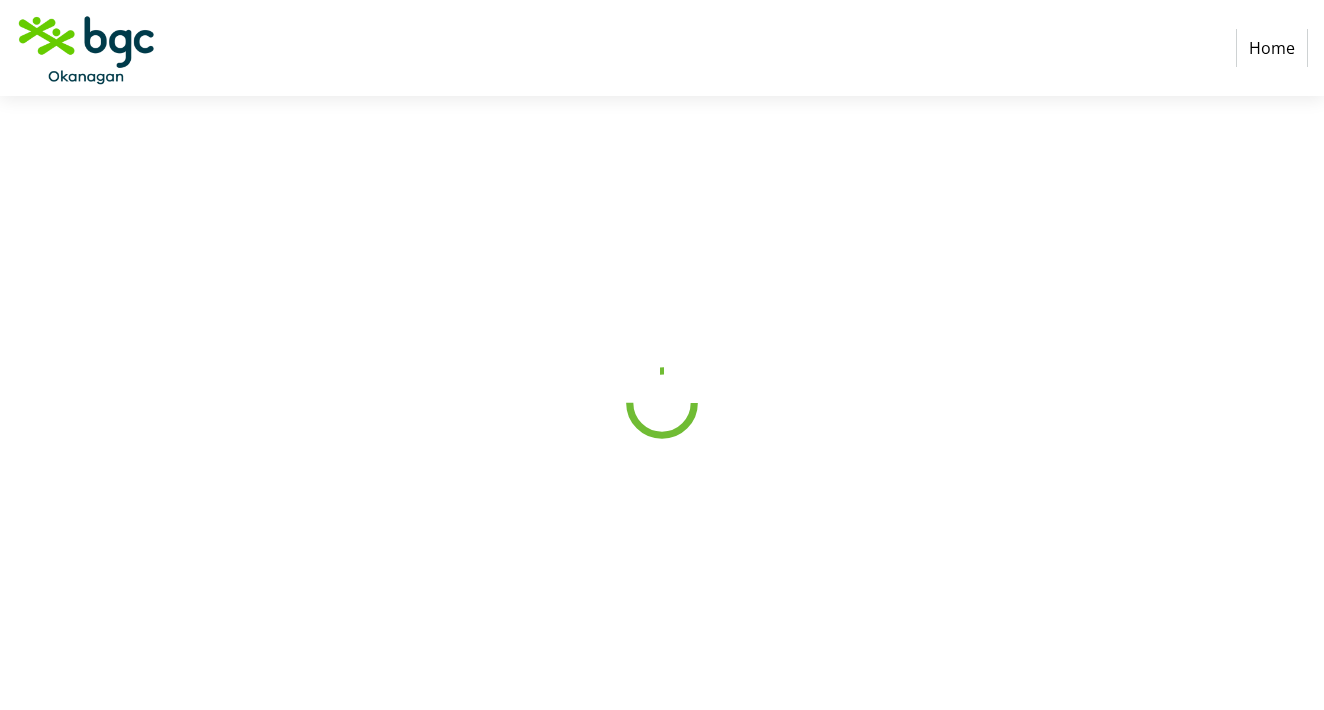 scroll, scrollTop: 0, scrollLeft: 0, axis: both 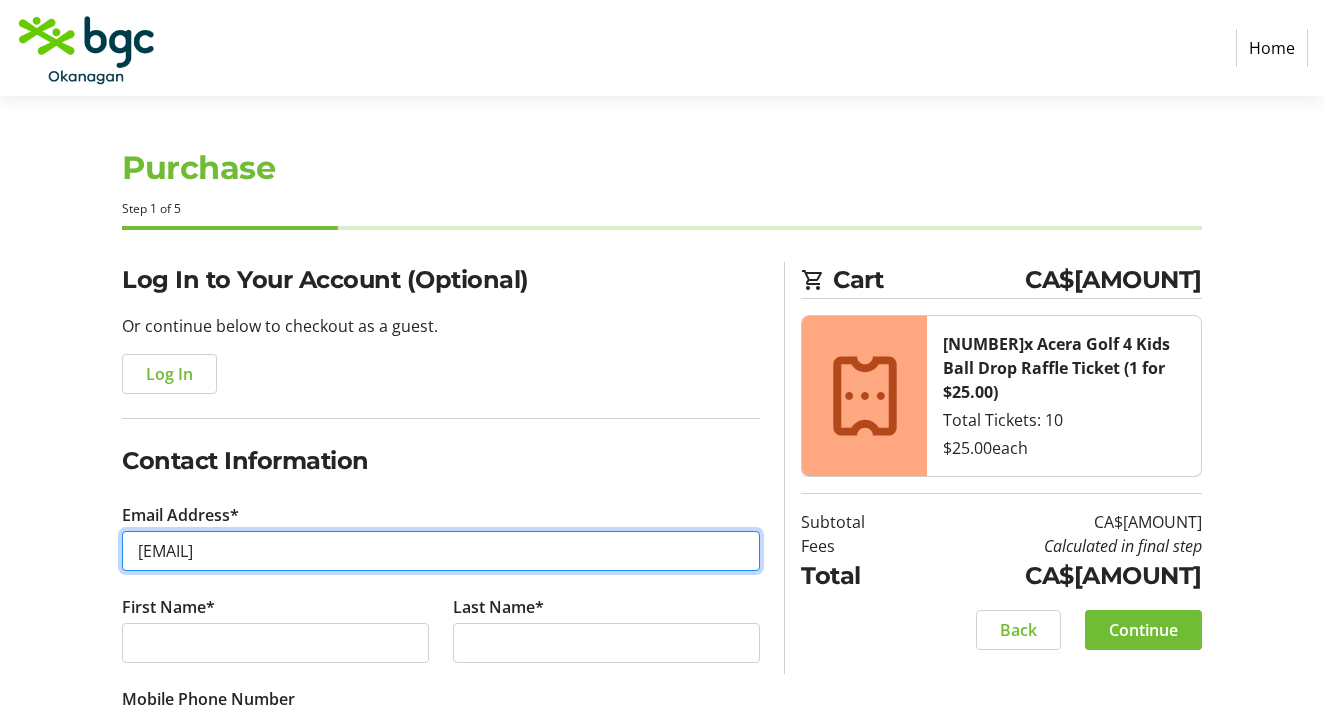 type on "[EMAIL]" 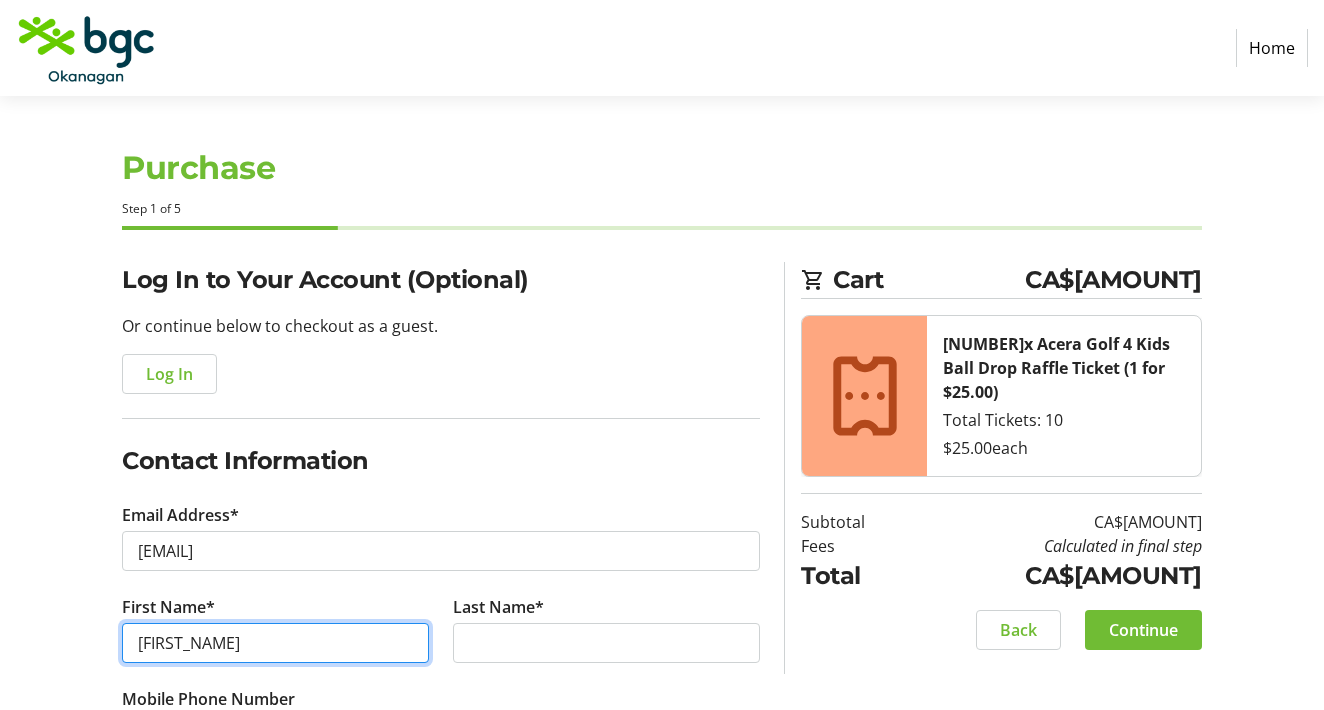 type on "[FIRST_NAME]" 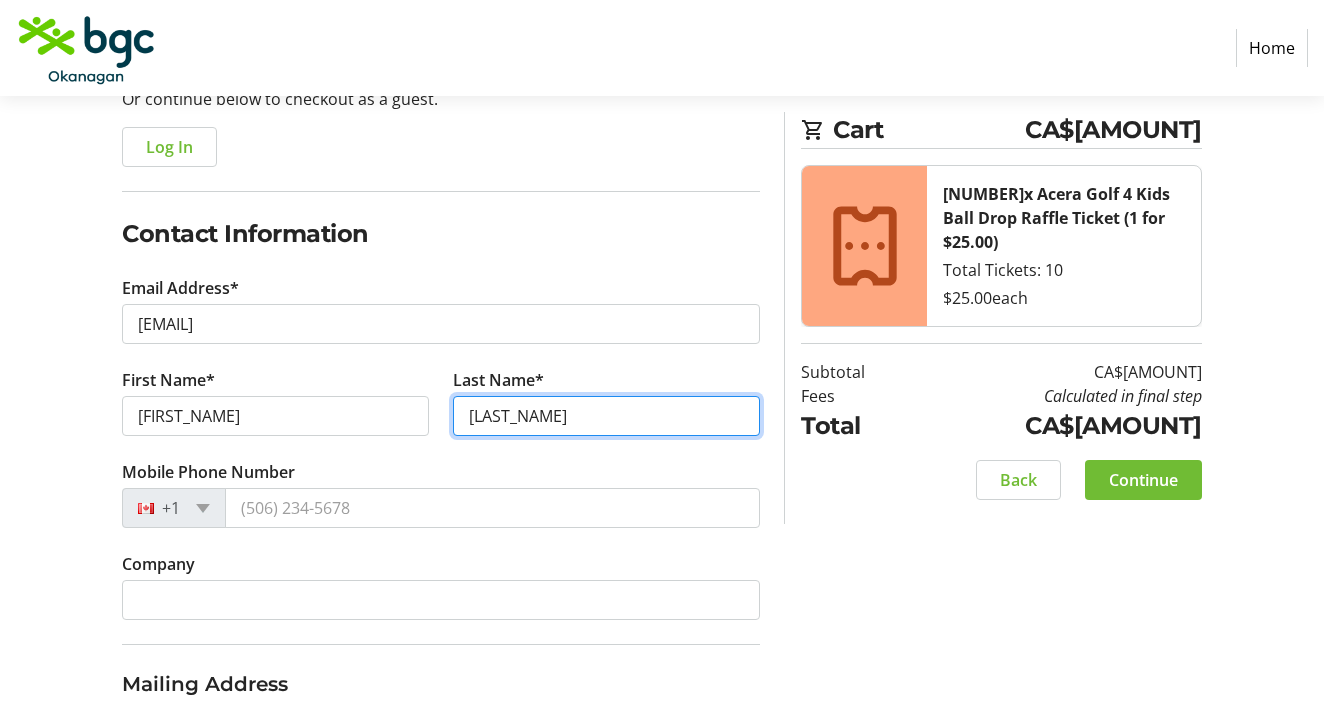 scroll, scrollTop: 234, scrollLeft: 0, axis: vertical 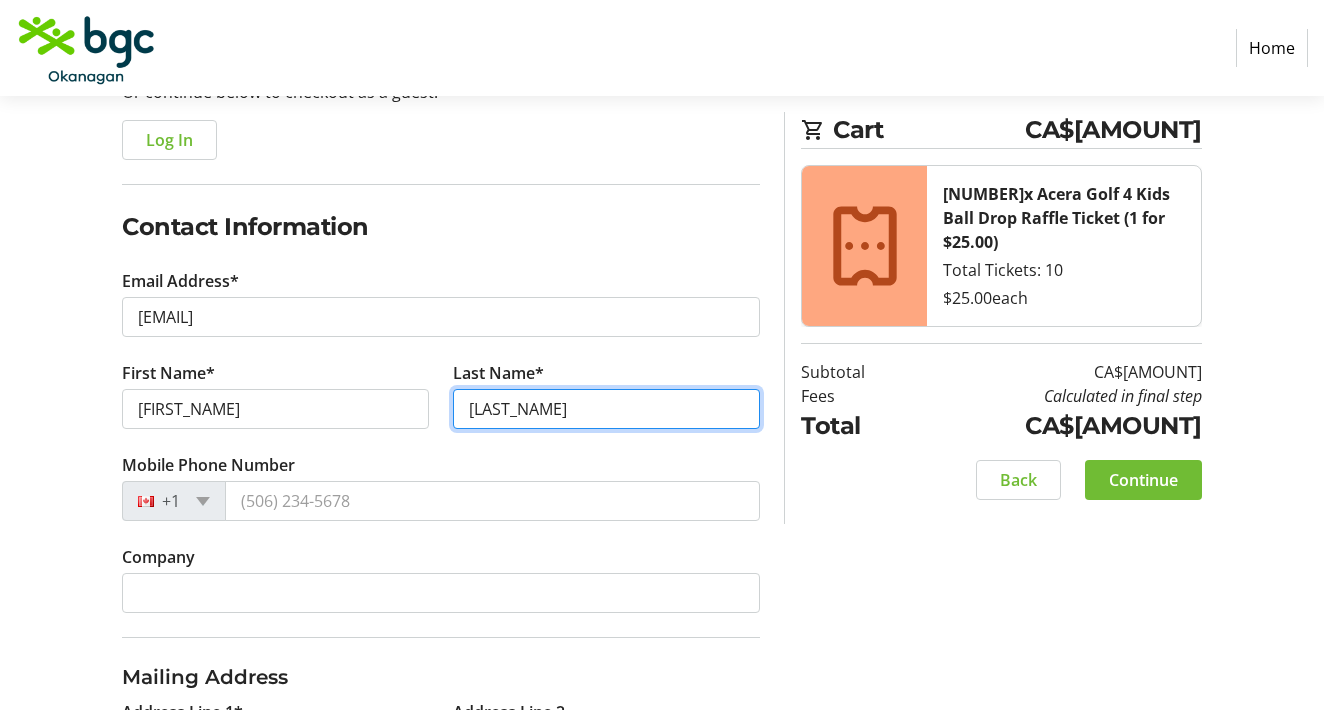 type on "[LAST_NAME]" 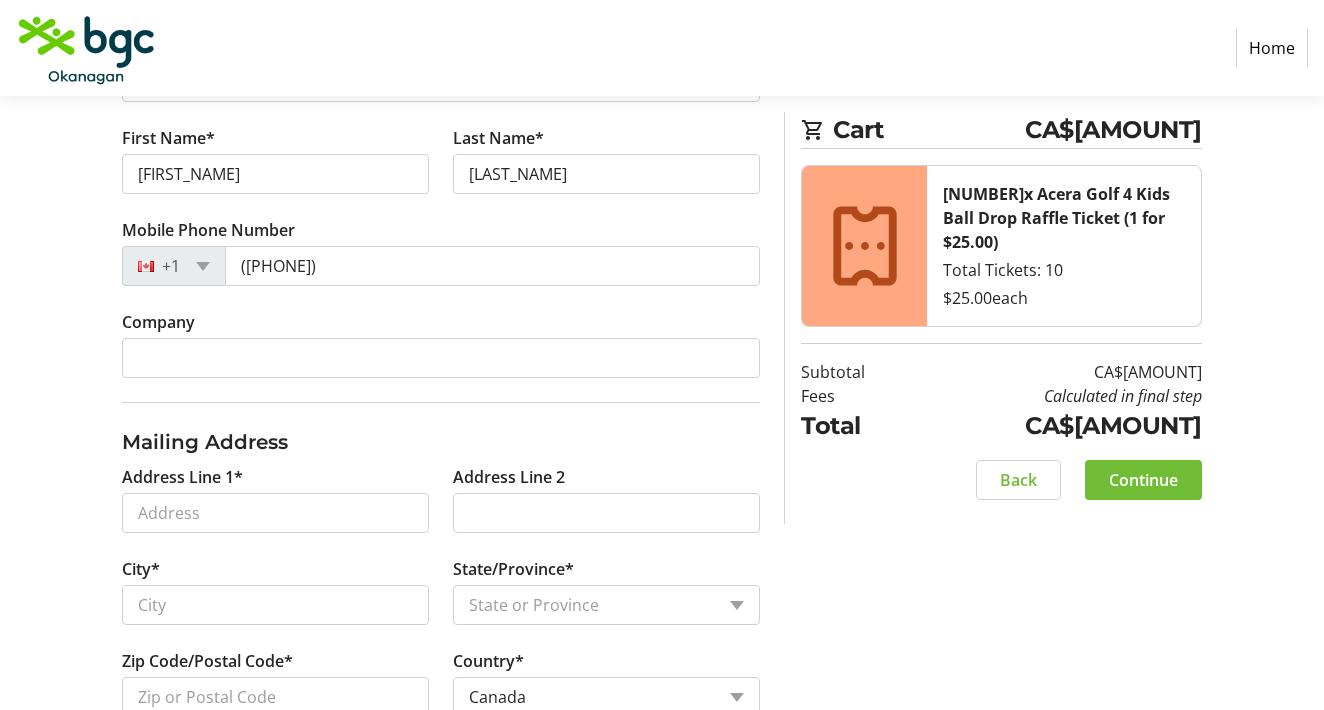 scroll, scrollTop: 470, scrollLeft: 0, axis: vertical 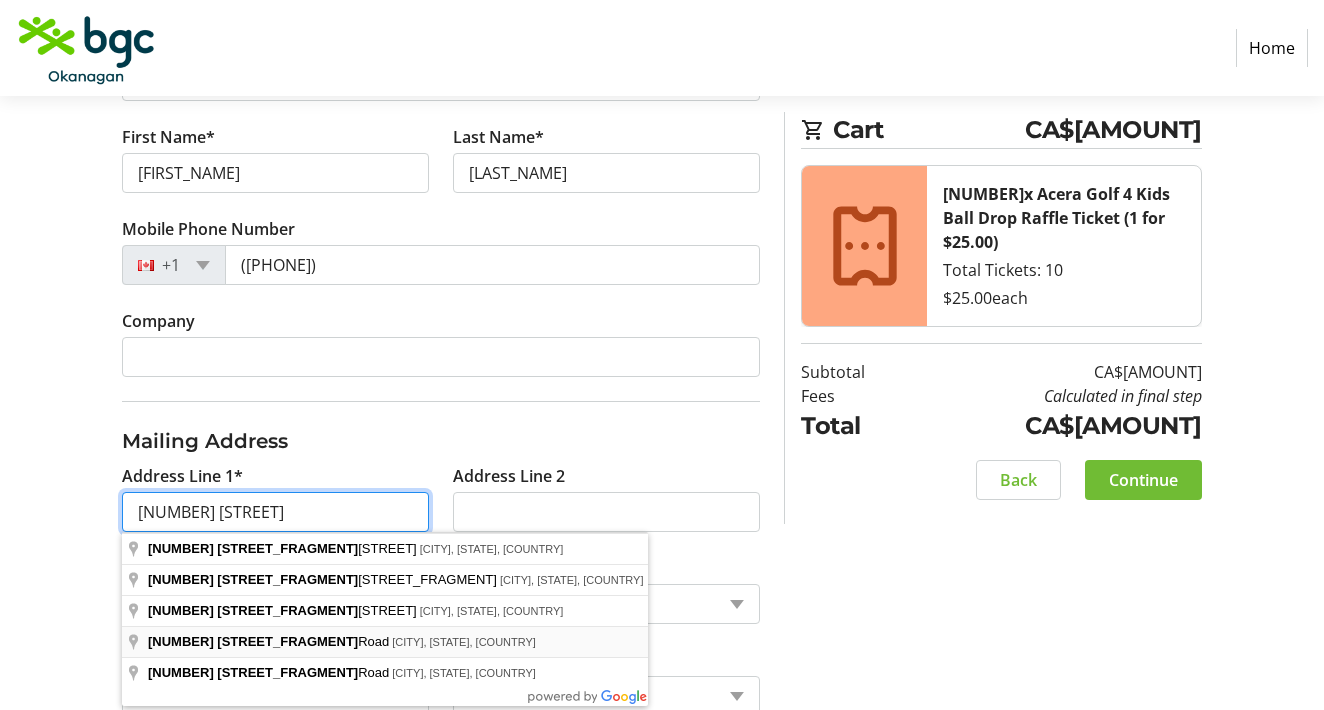type on "[NUMBER] [STREET]" 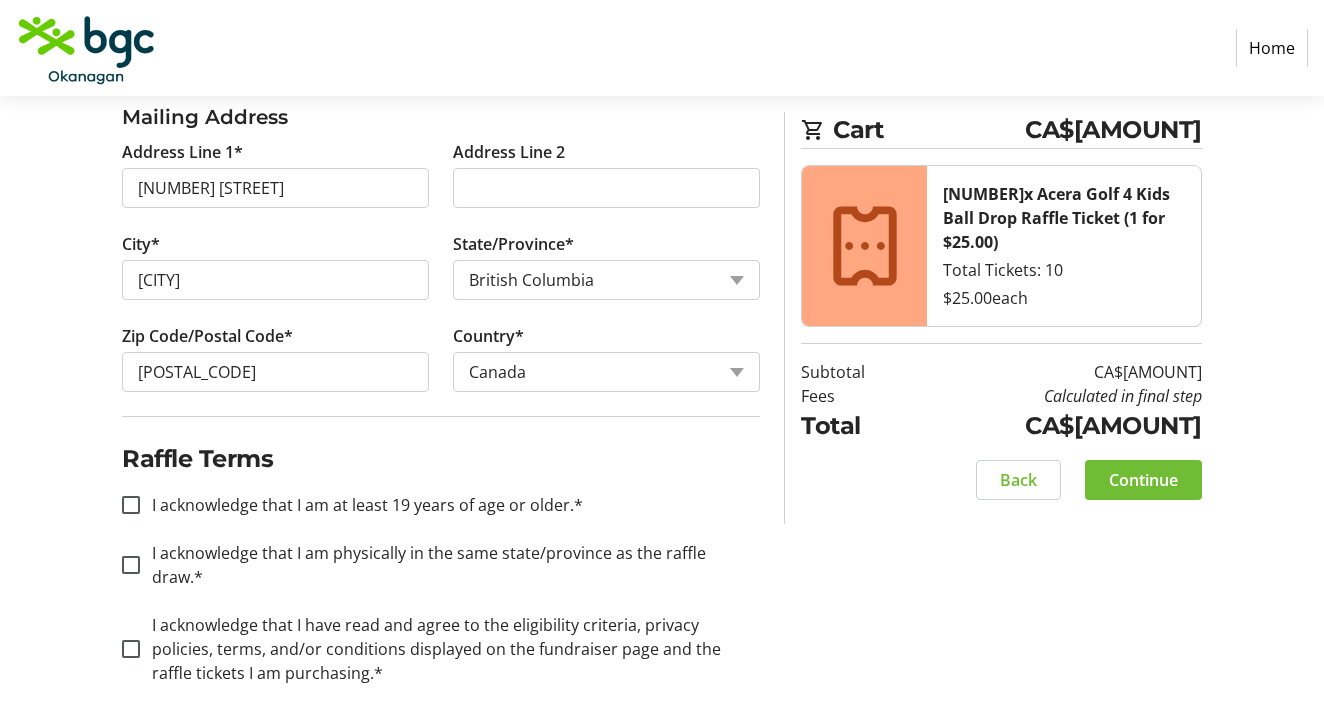 scroll, scrollTop: 793, scrollLeft: 0, axis: vertical 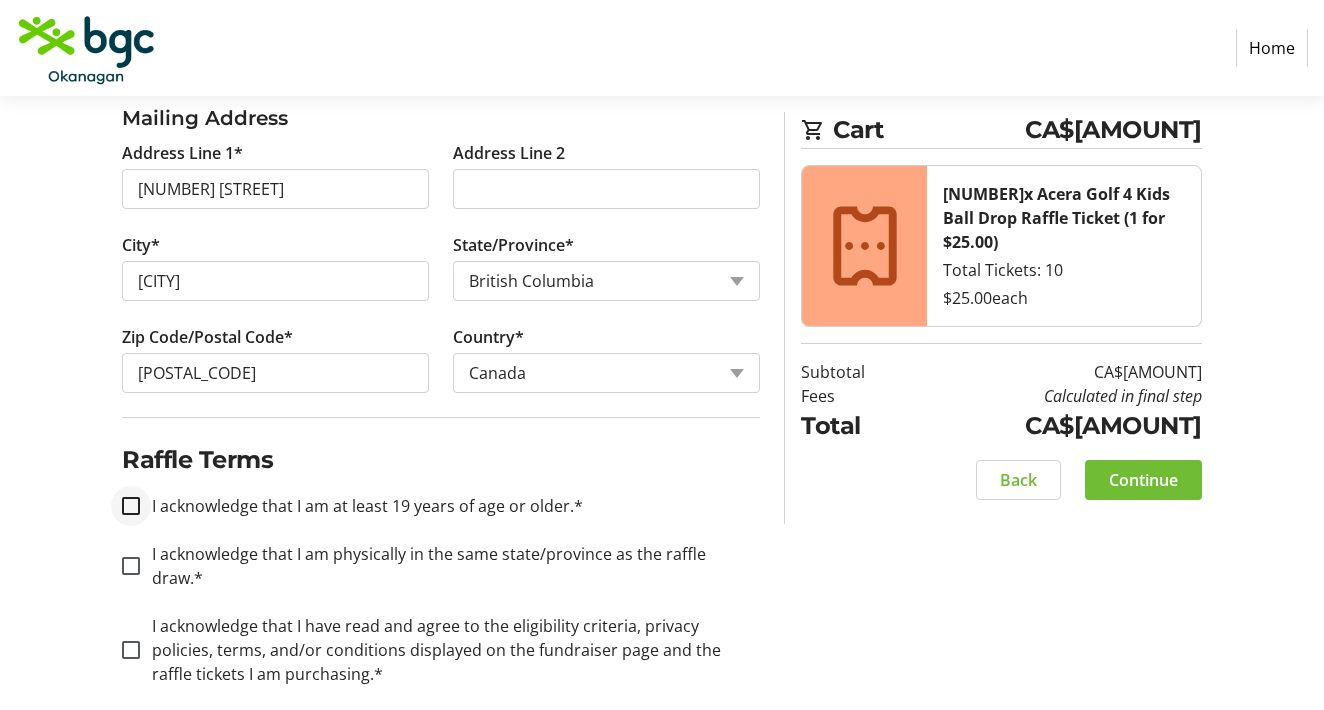 click on "I acknowledge that I am at least 19 years of age or older.*" at bounding box center [131, 506] 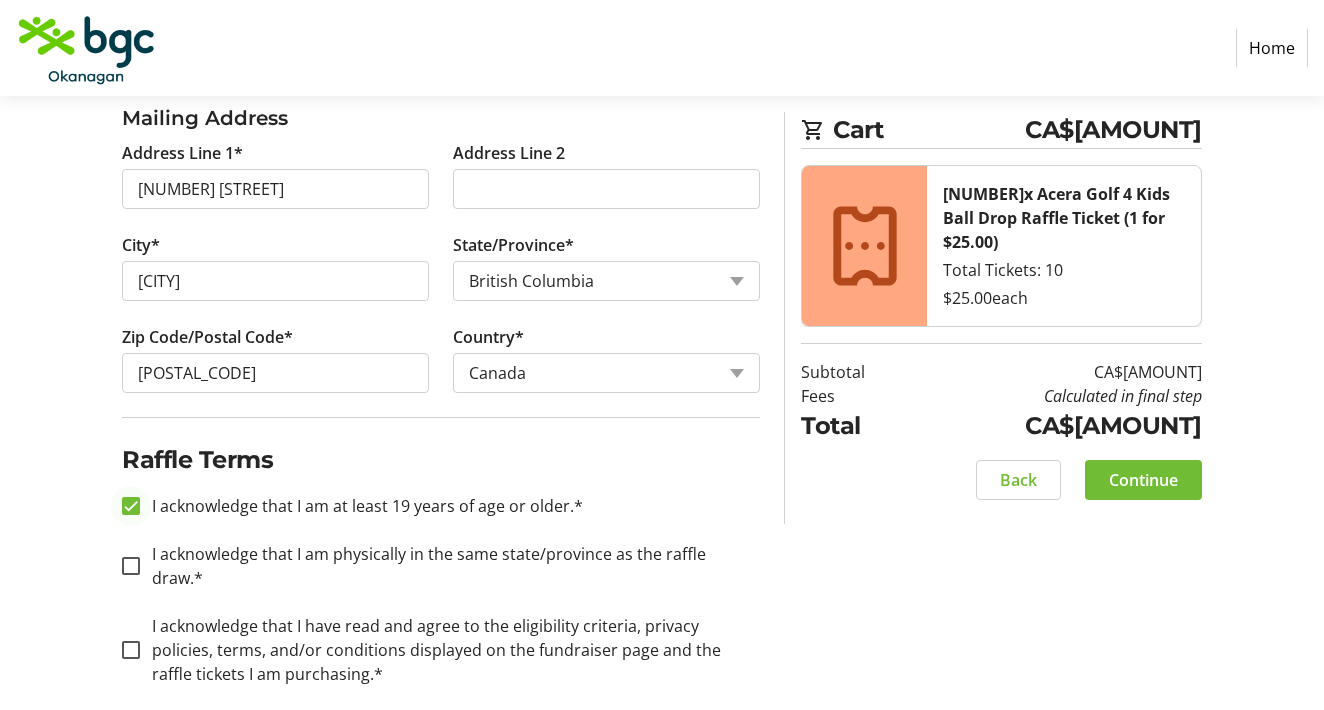 checkbox on "true" 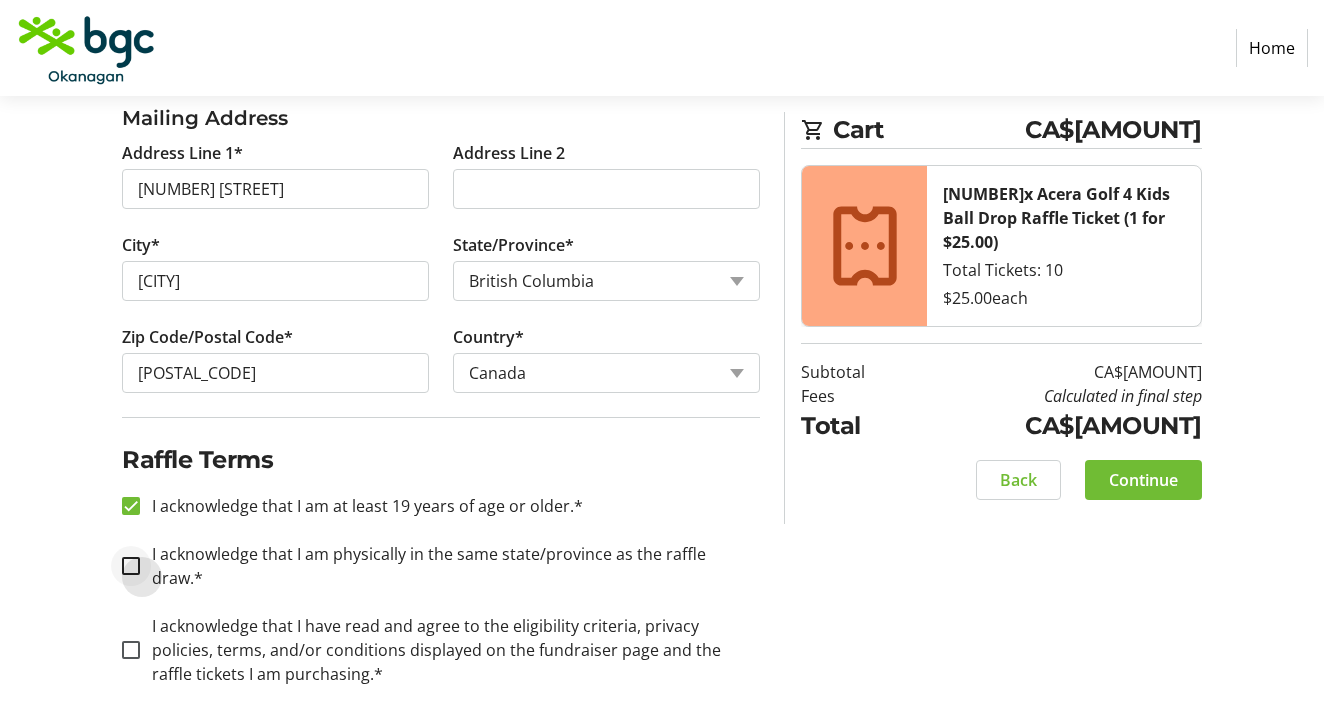 click on "I acknowledge that I am physically in the same state/province as the raffle draw.*" at bounding box center [131, 566] 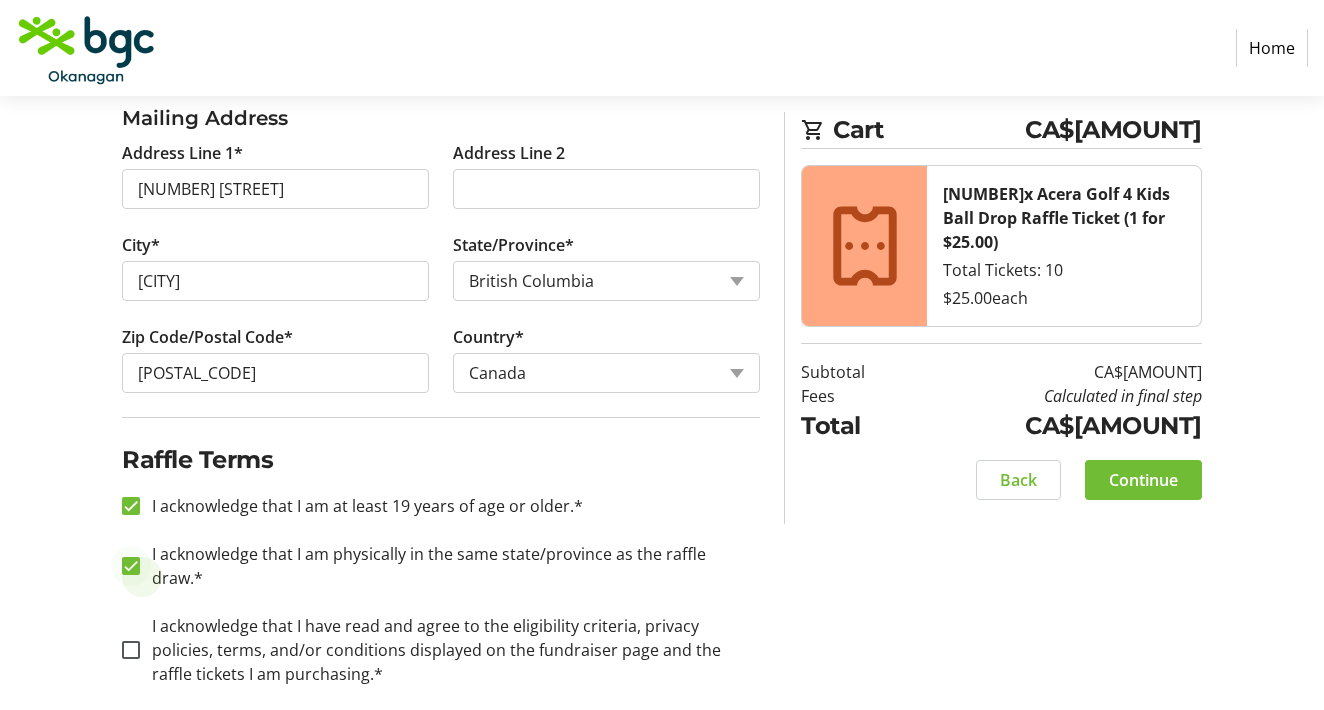 checkbox on "true" 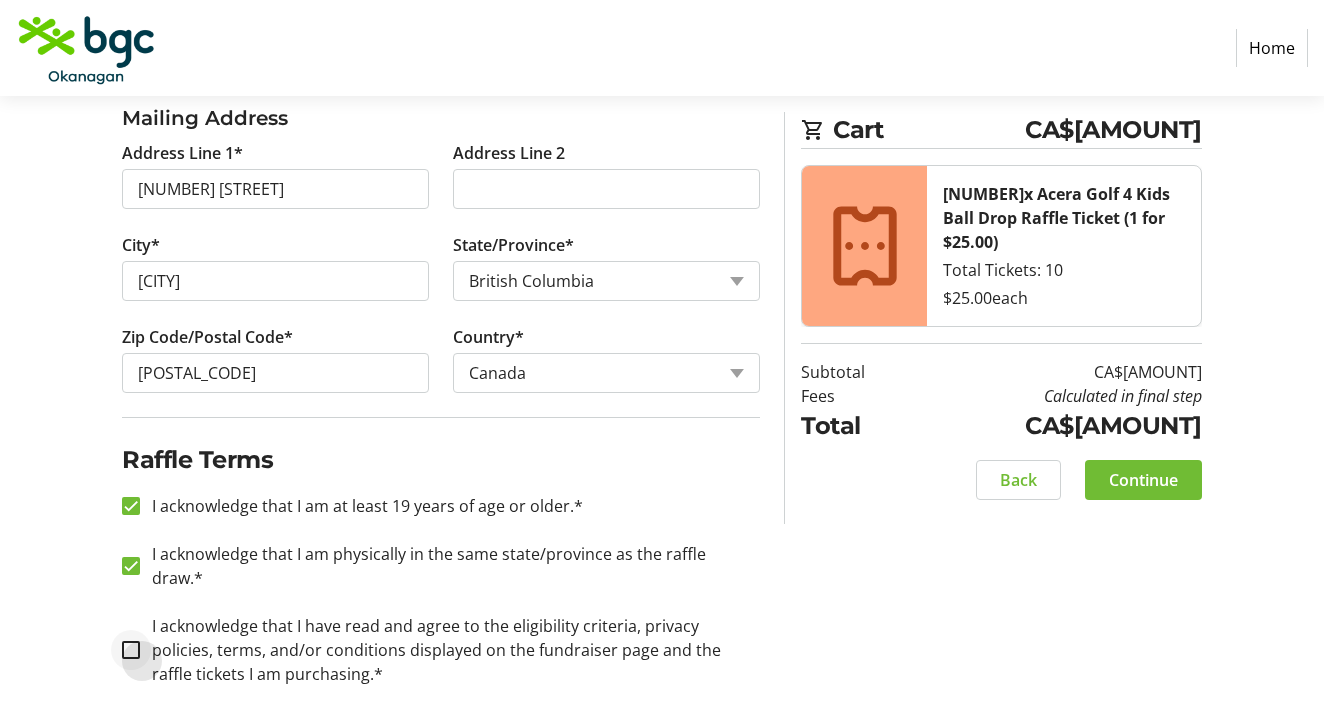 click on "I acknowledge that I have read and agree to the eligibility criteria, privacy policies, terms,
and/or conditions displayed on the fundraiser page and the raffle tickets I am purchasing.*" at bounding box center (131, 650) 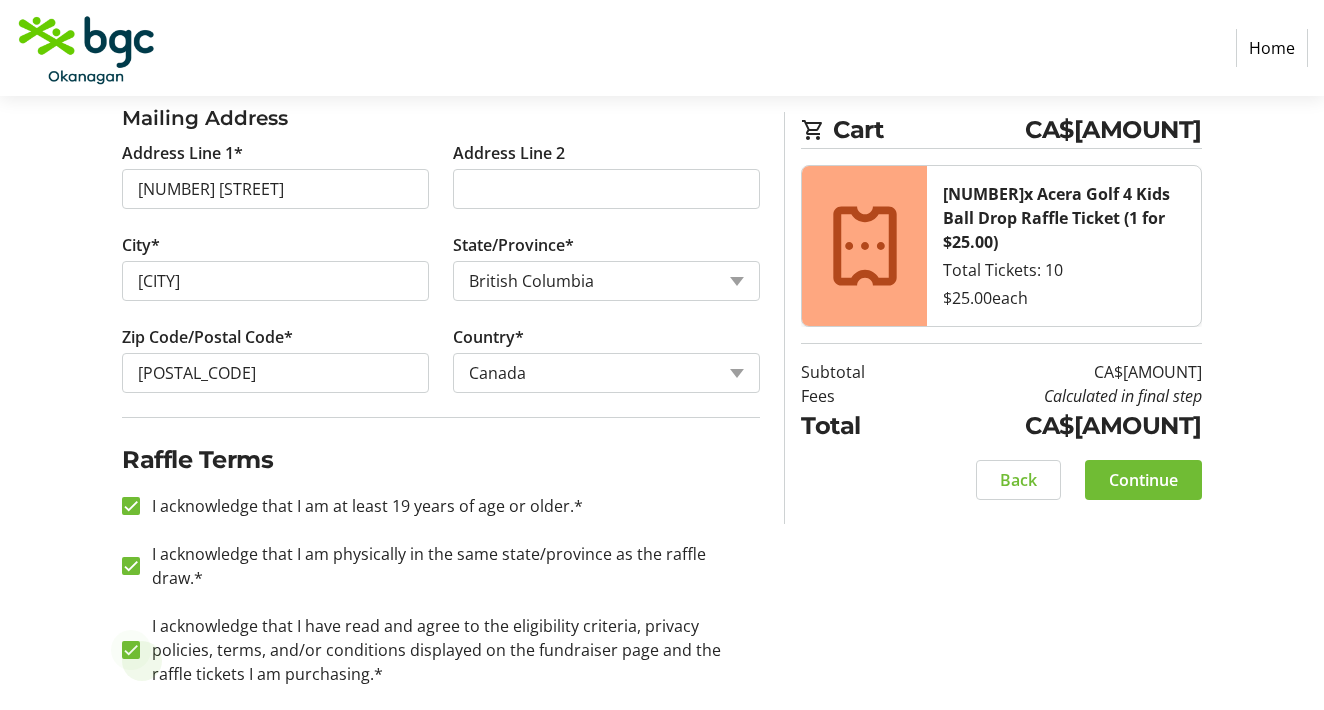 checkbox on "true" 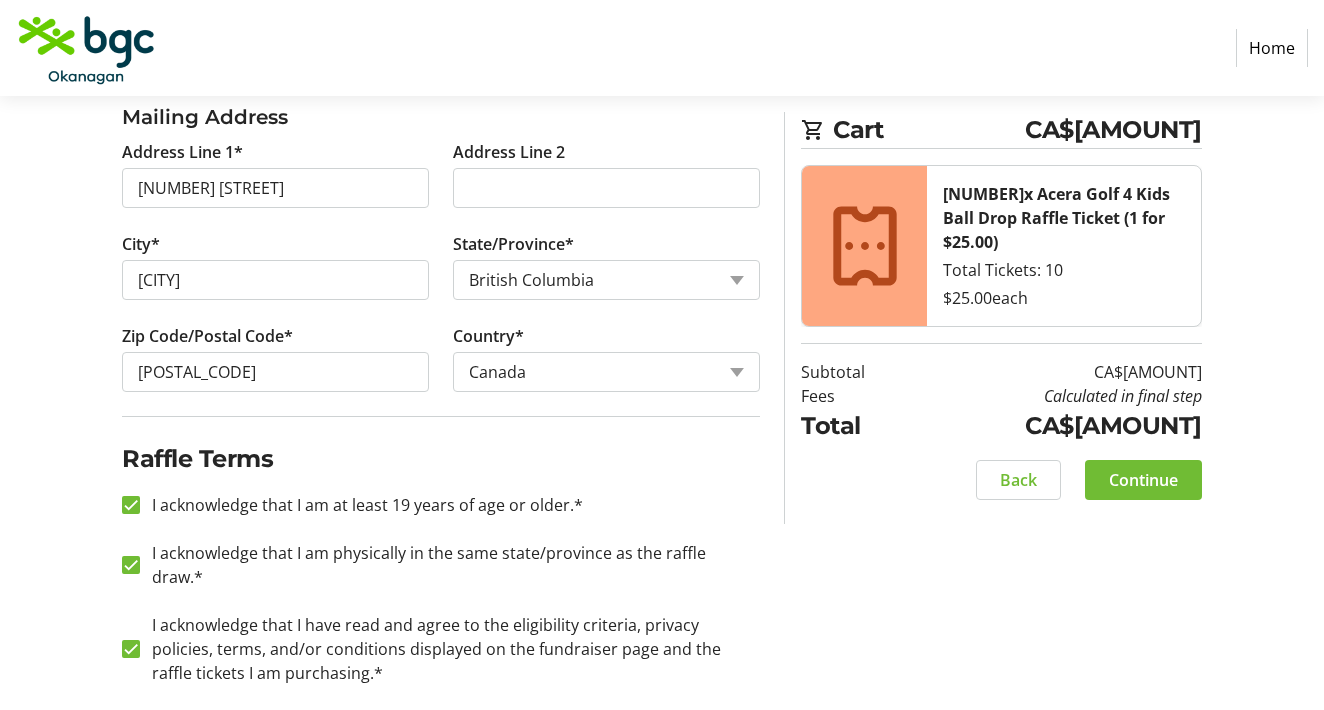 scroll, scrollTop: 793, scrollLeft: 0, axis: vertical 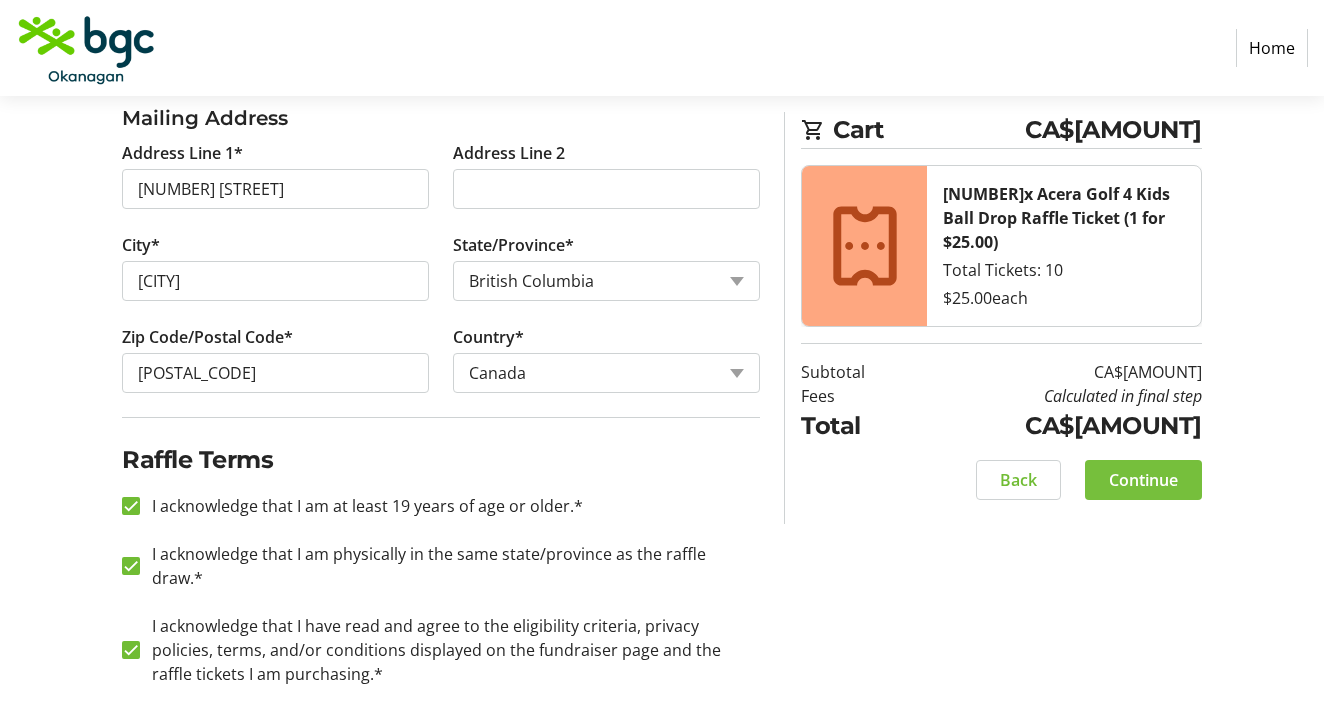 click on "Continue" at bounding box center [1143, 480] 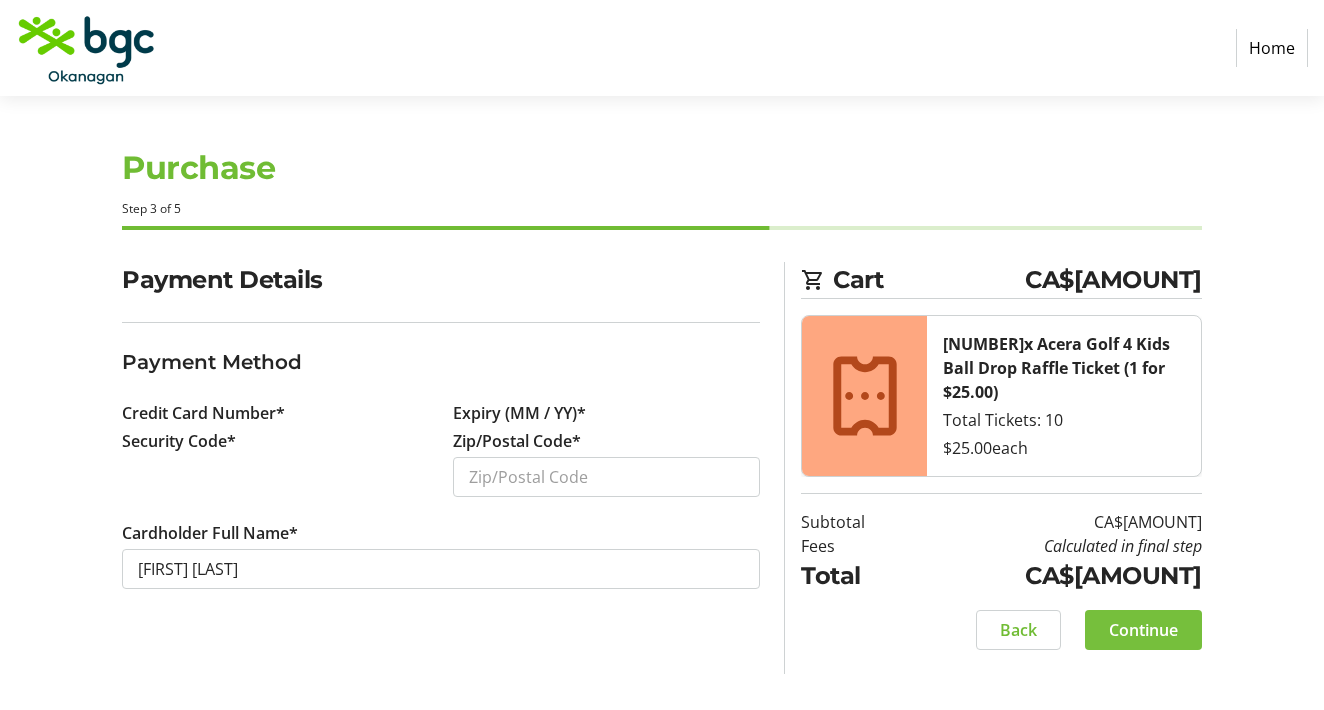 scroll, scrollTop: 0, scrollLeft: 0, axis: both 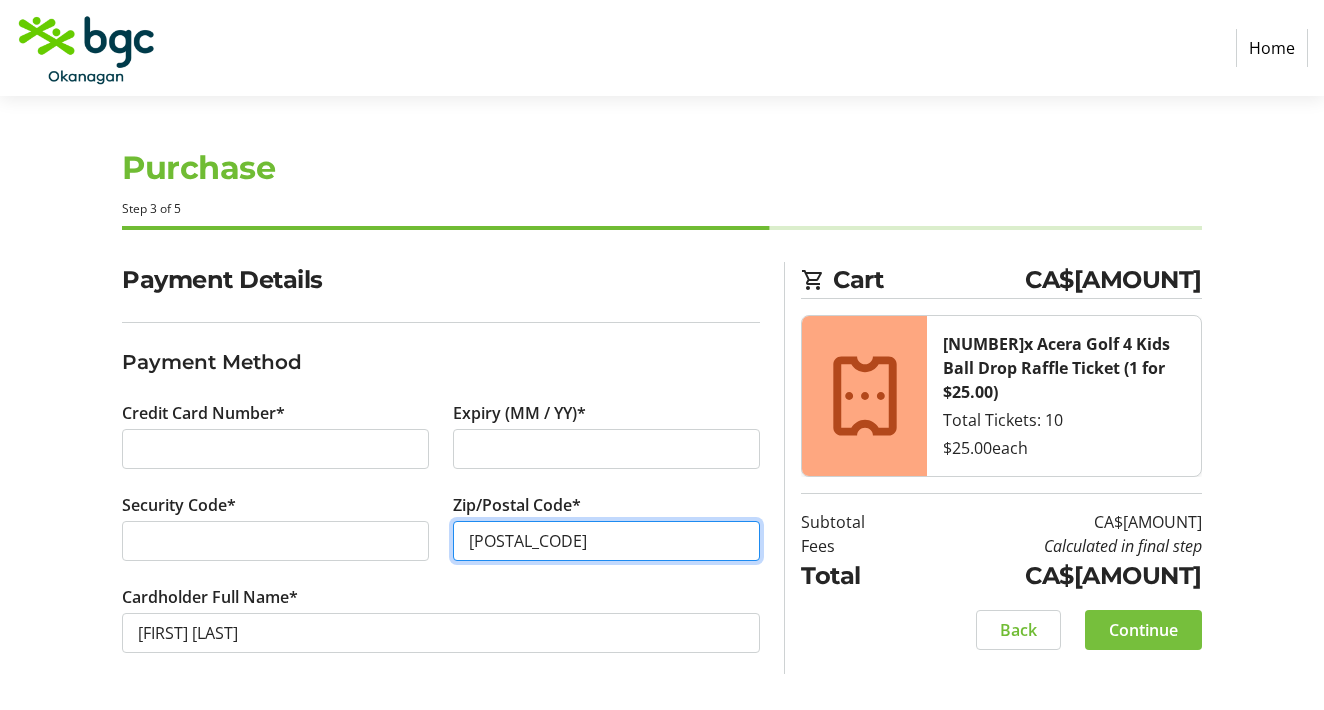 type on "[POSTAL_CODE]" 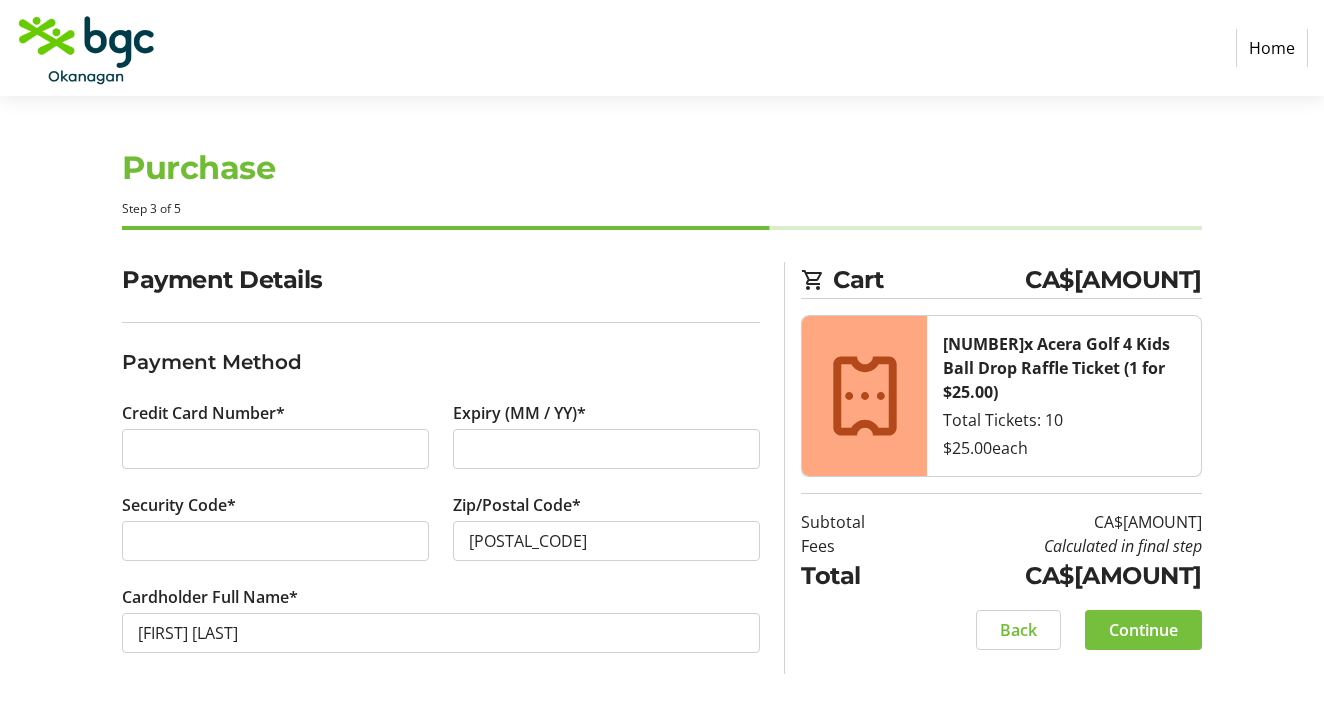 click on "Continue" at bounding box center (1143, 630) 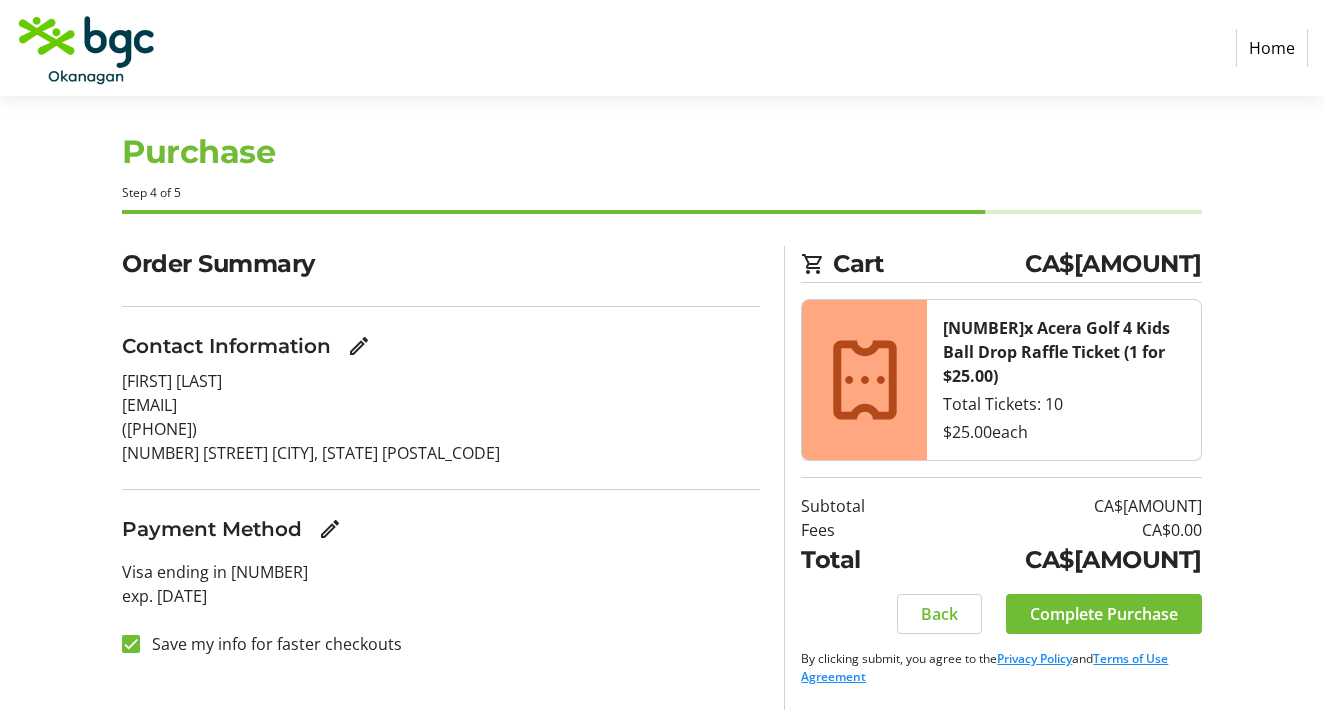 scroll, scrollTop: 16, scrollLeft: 0, axis: vertical 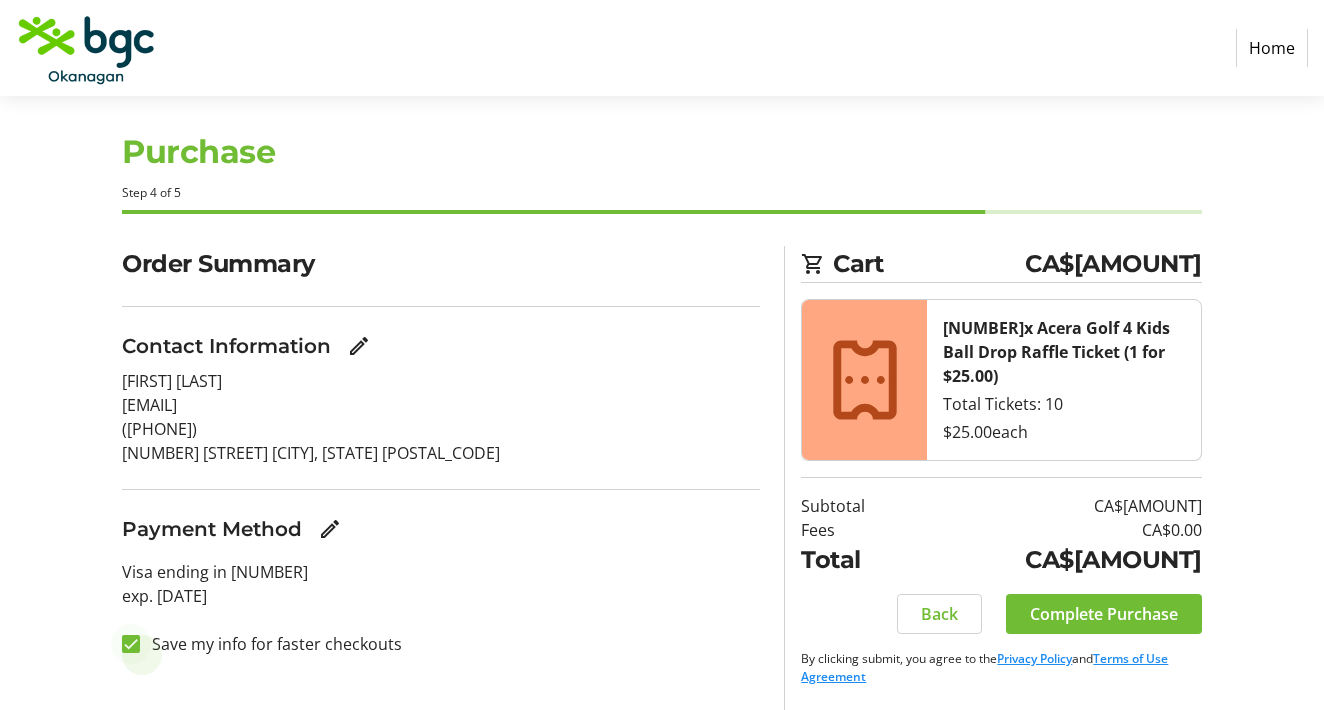 click on "Save my info for faster checkouts" at bounding box center [131, 644] 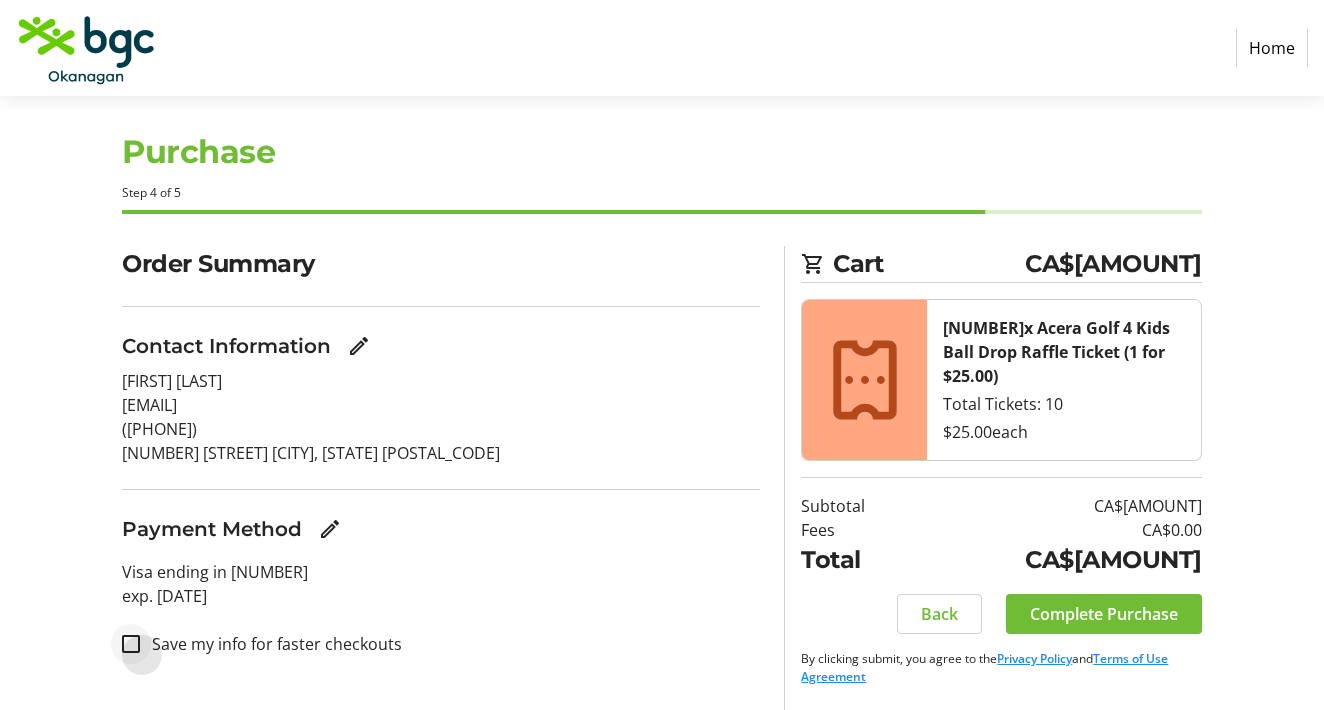 checkbox on "false" 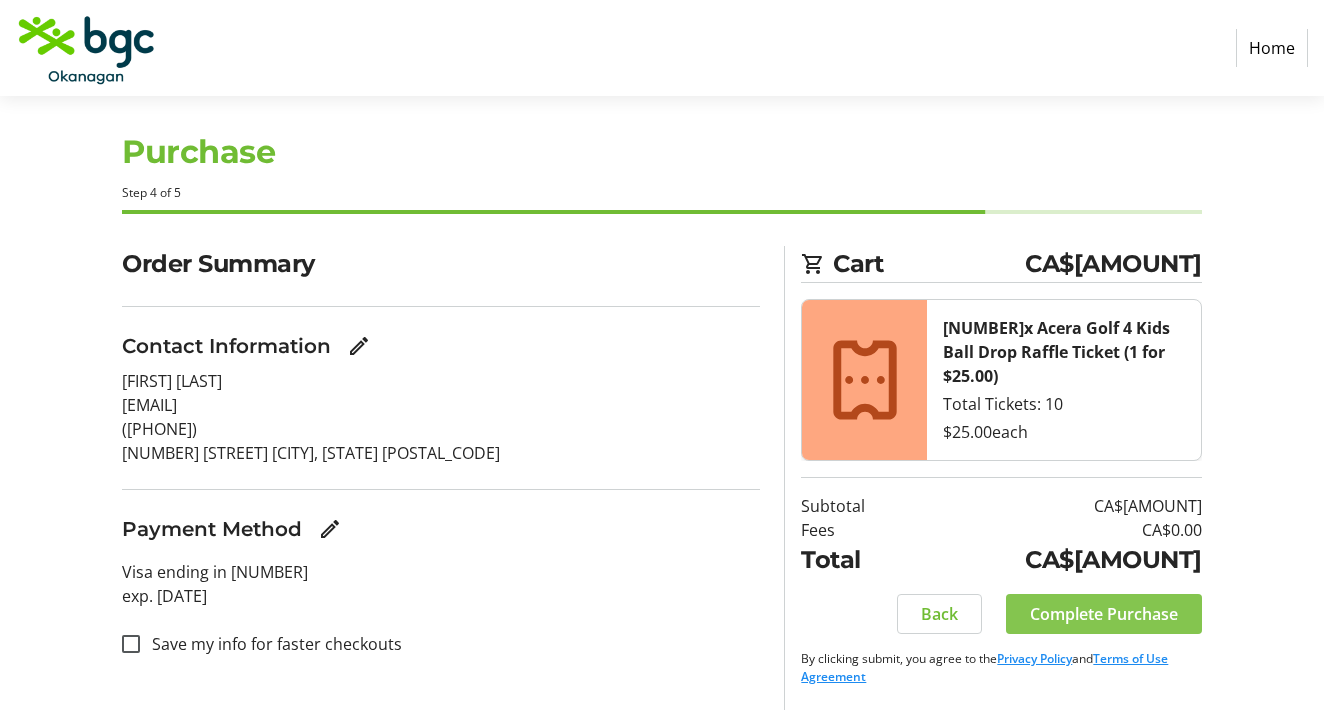 click on "Complete Purchase" at bounding box center (1104, 614) 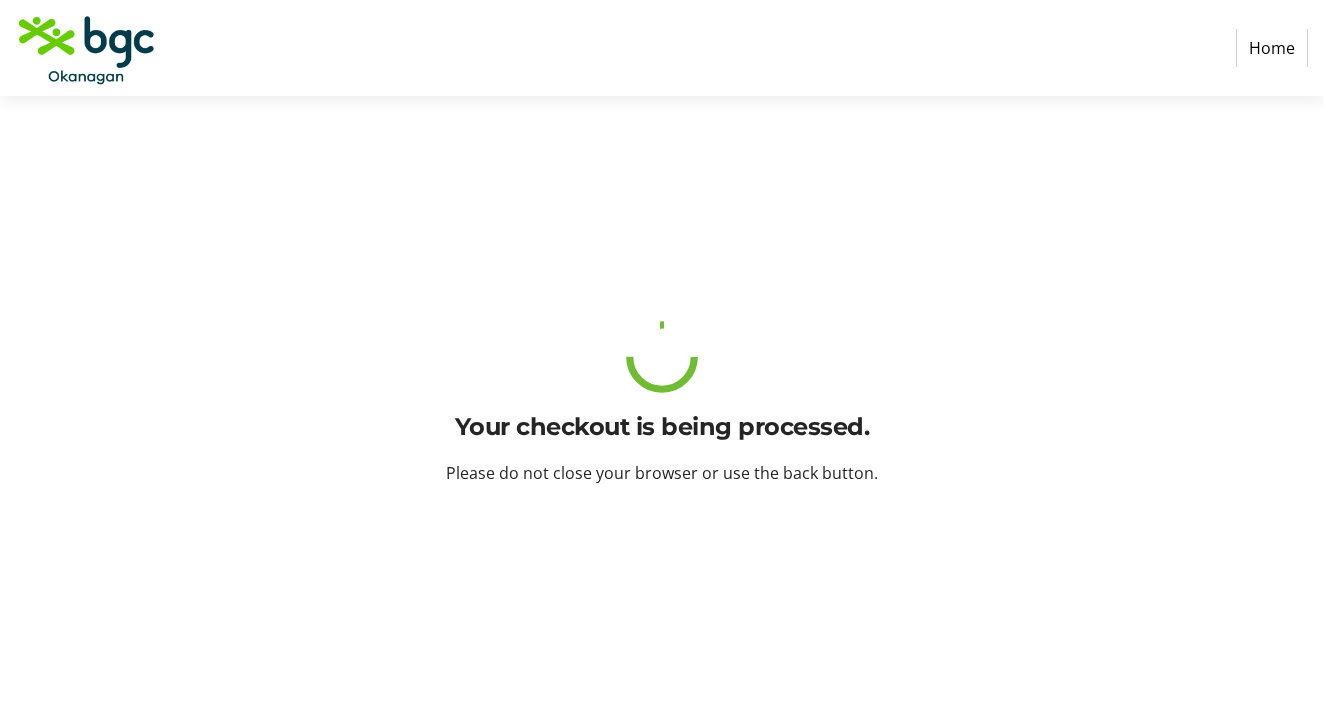 scroll, scrollTop: 0, scrollLeft: 0, axis: both 